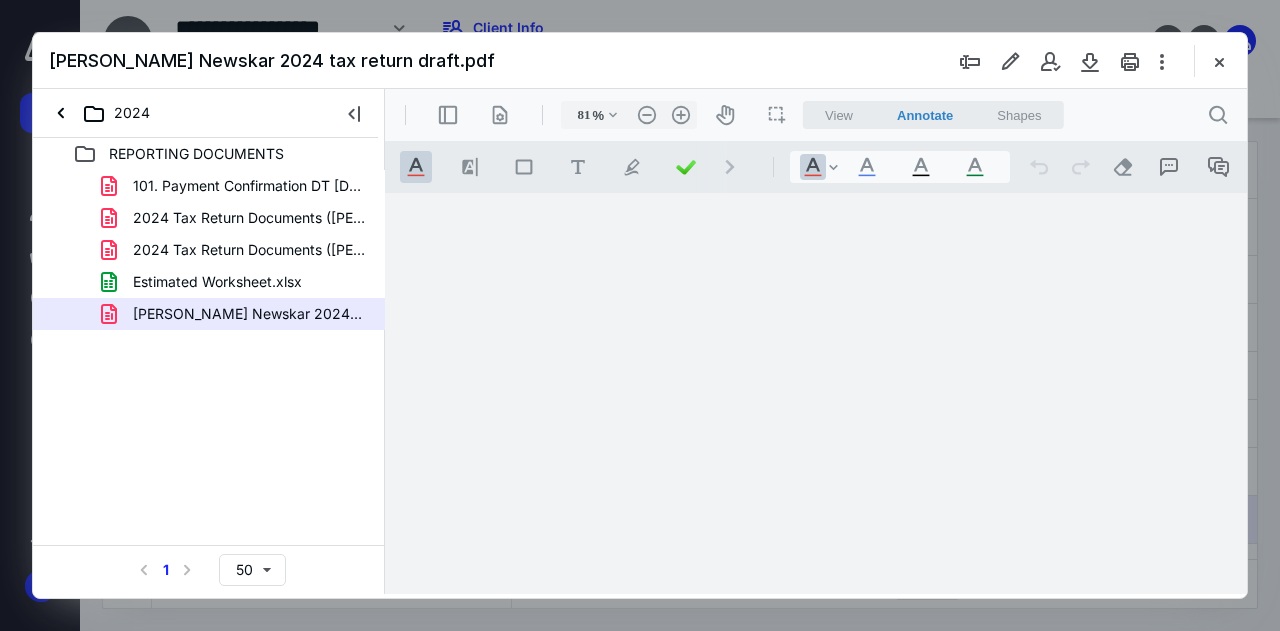 scroll, scrollTop: 0, scrollLeft: 0, axis: both 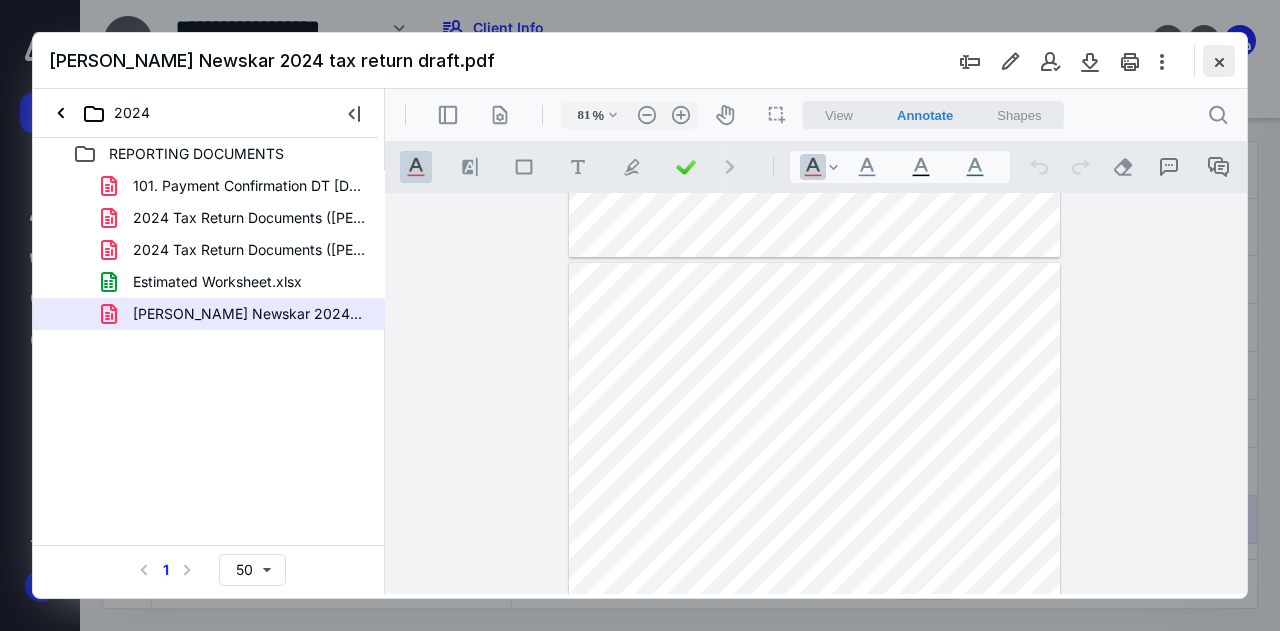 click at bounding box center [1219, 61] 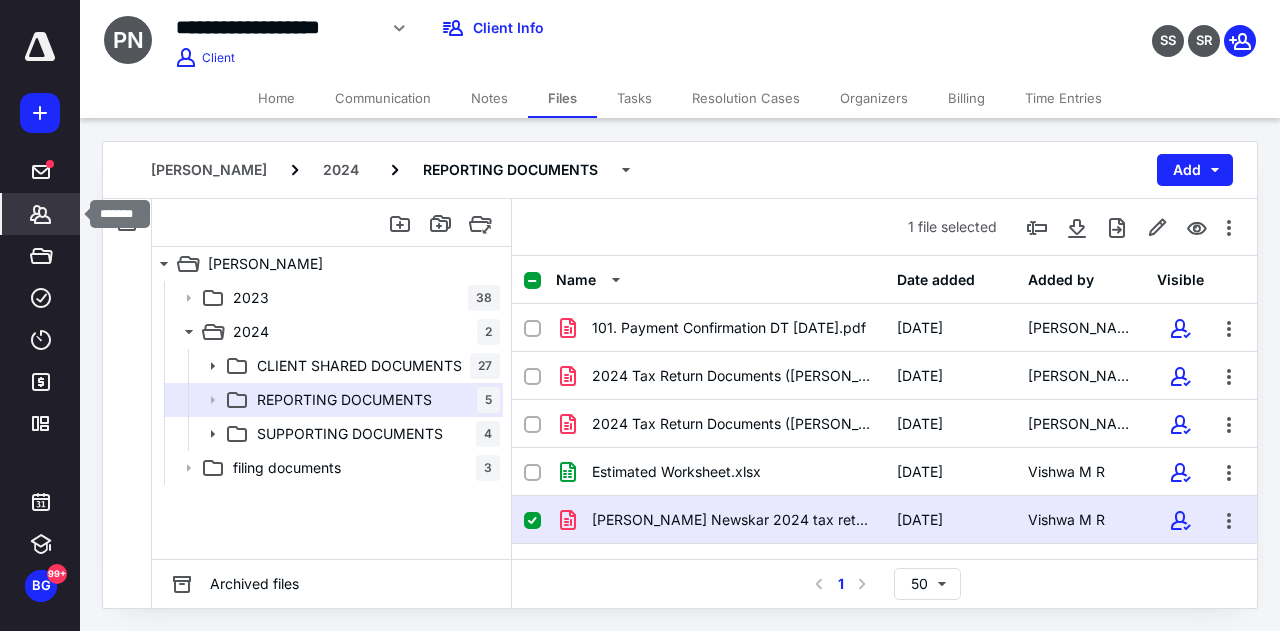click on "Clients" at bounding box center (41, 214) 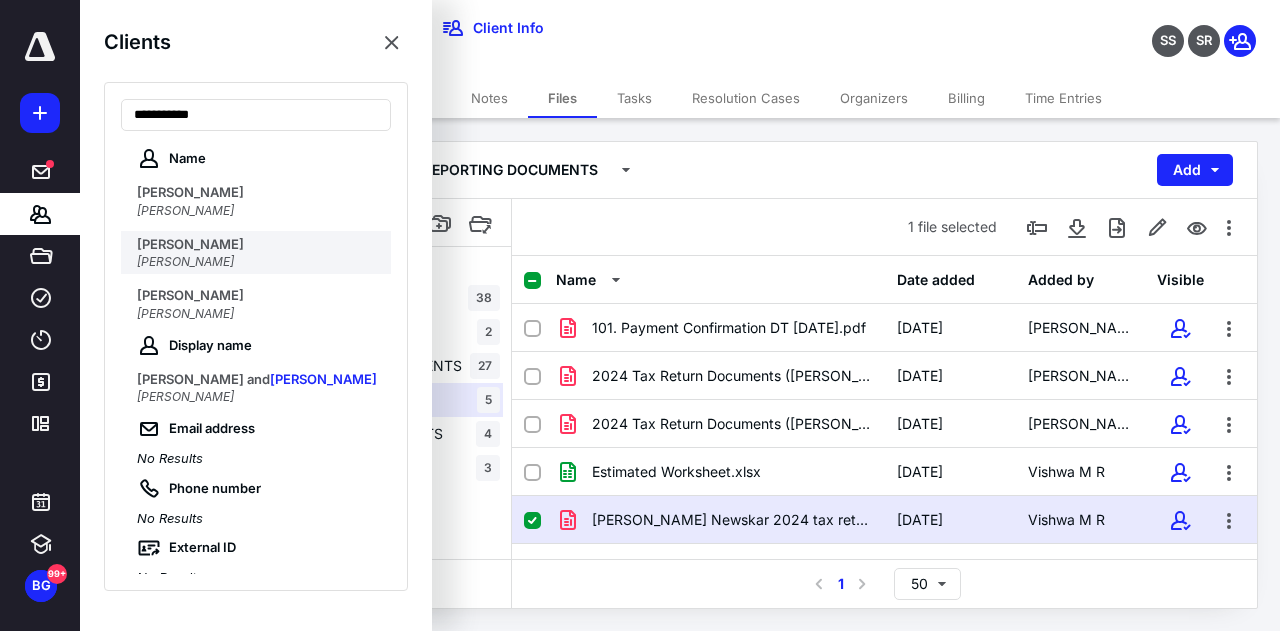 type on "**********" 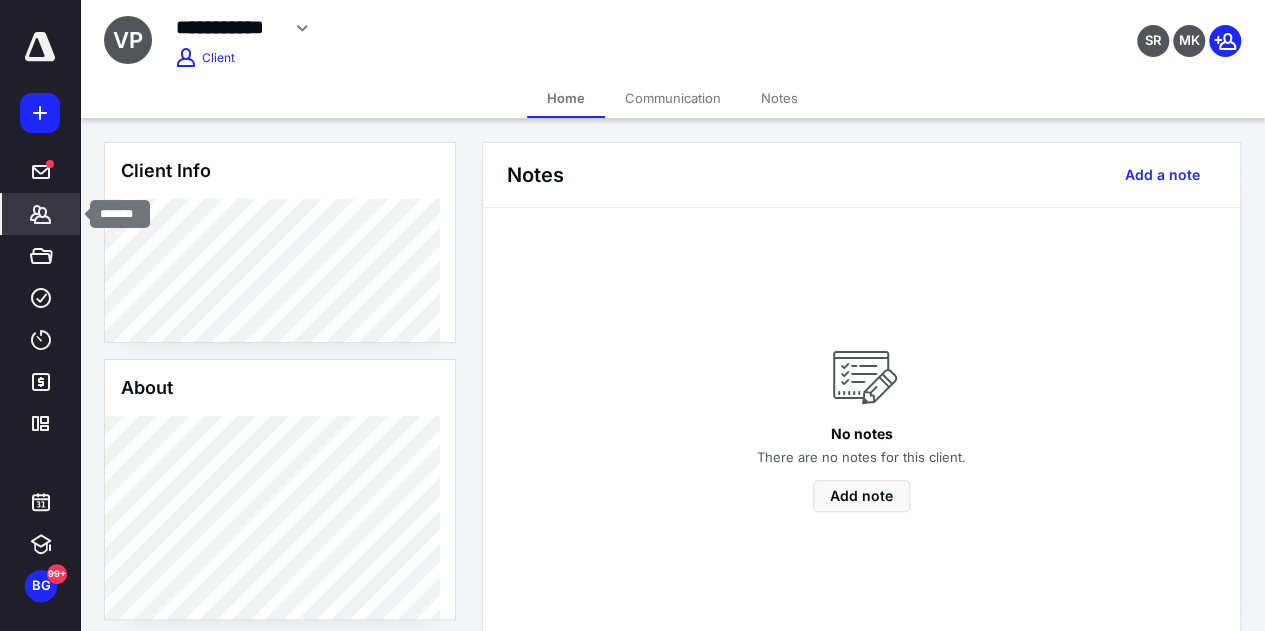 click 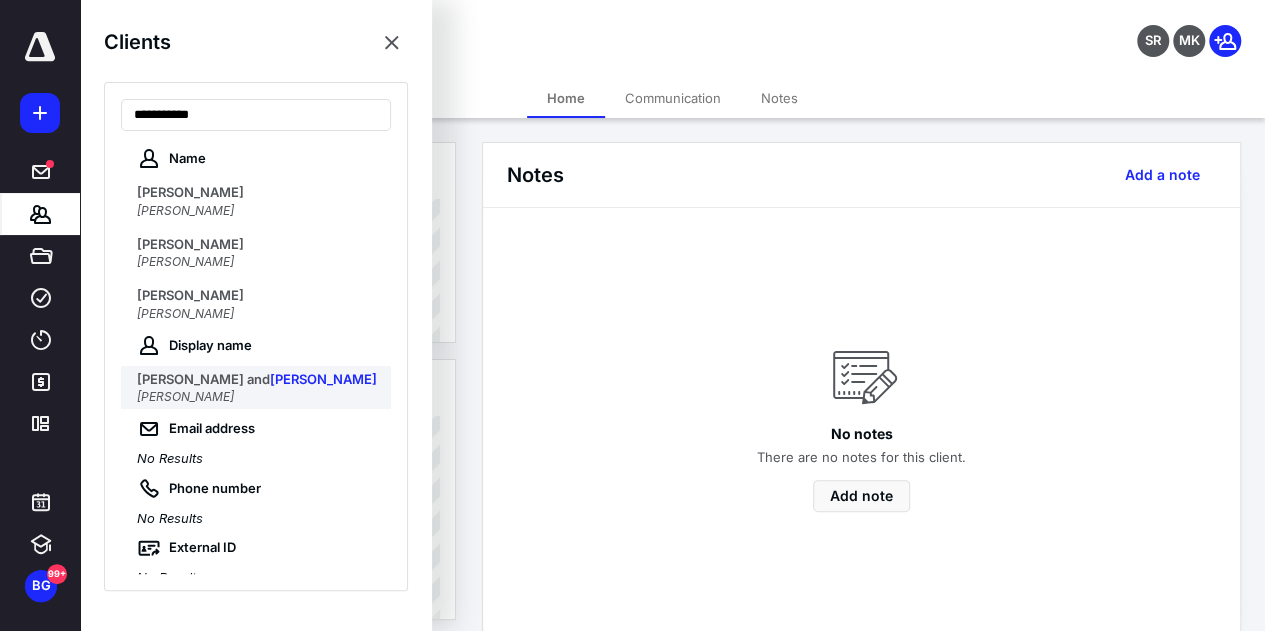 type on "**********" 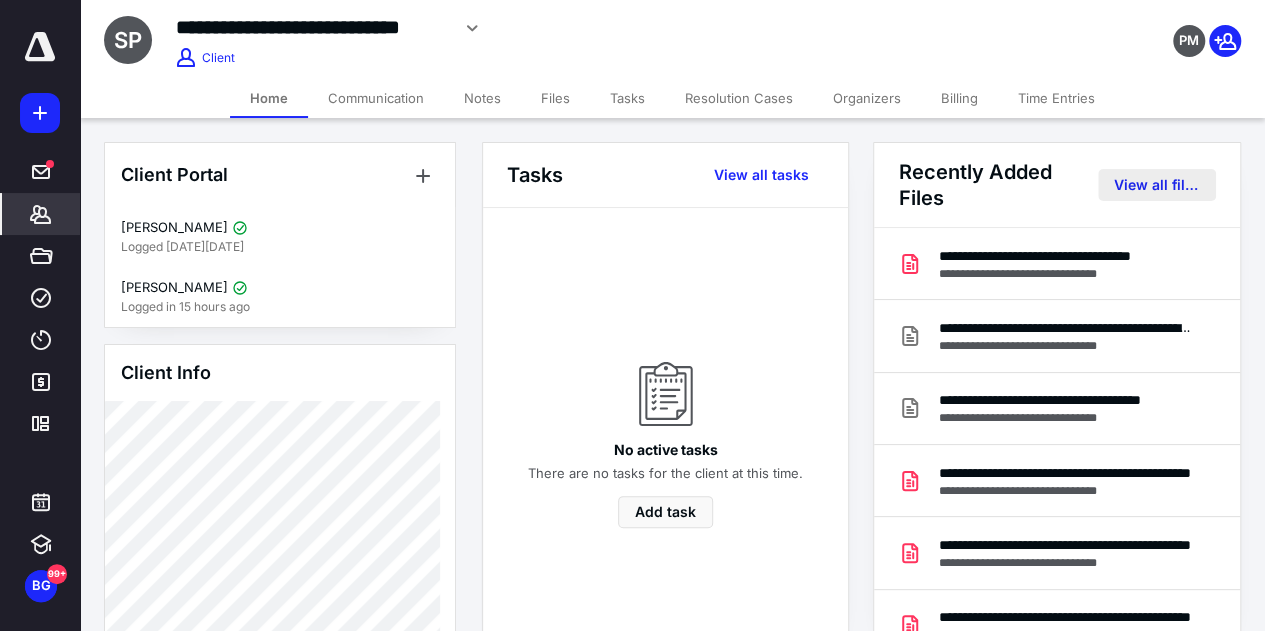 click on "View all files" at bounding box center [1157, 185] 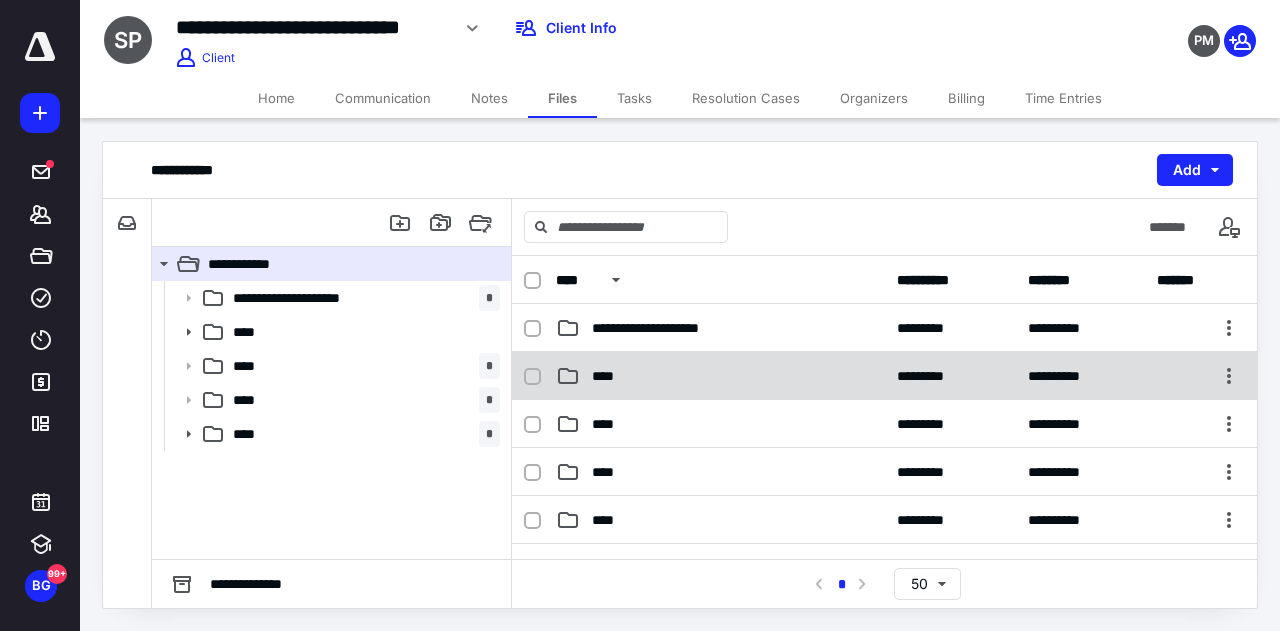 click on "**********" at bounding box center [884, 376] 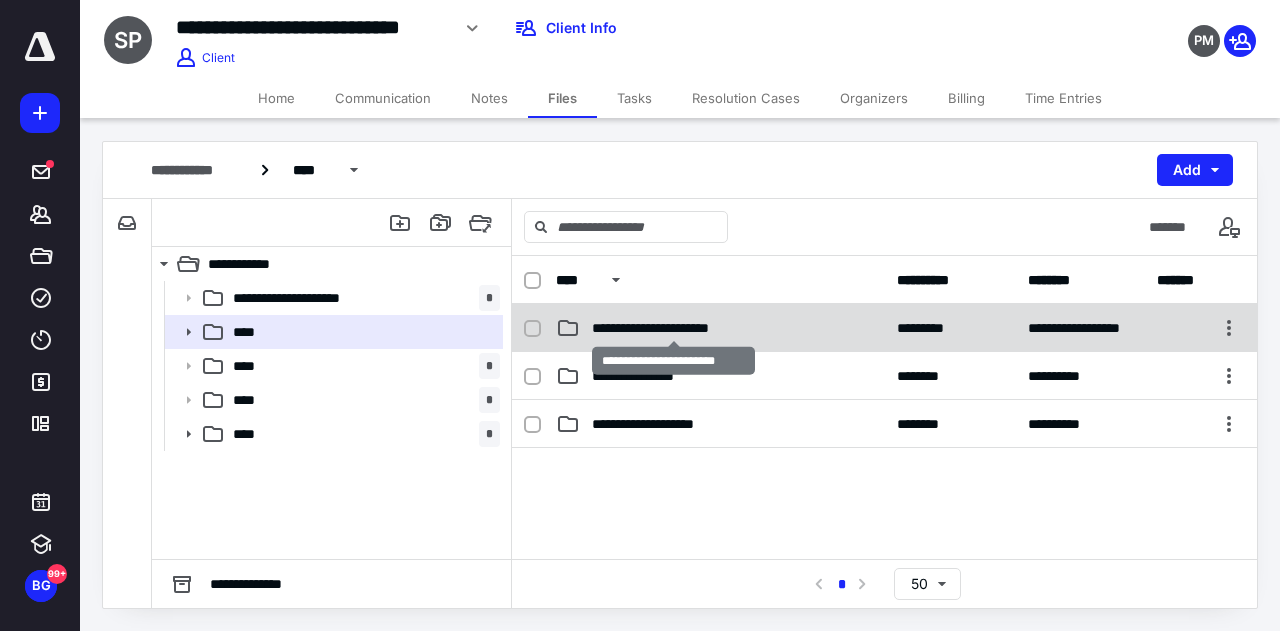 click on "**********" at bounding box center (674, 328) 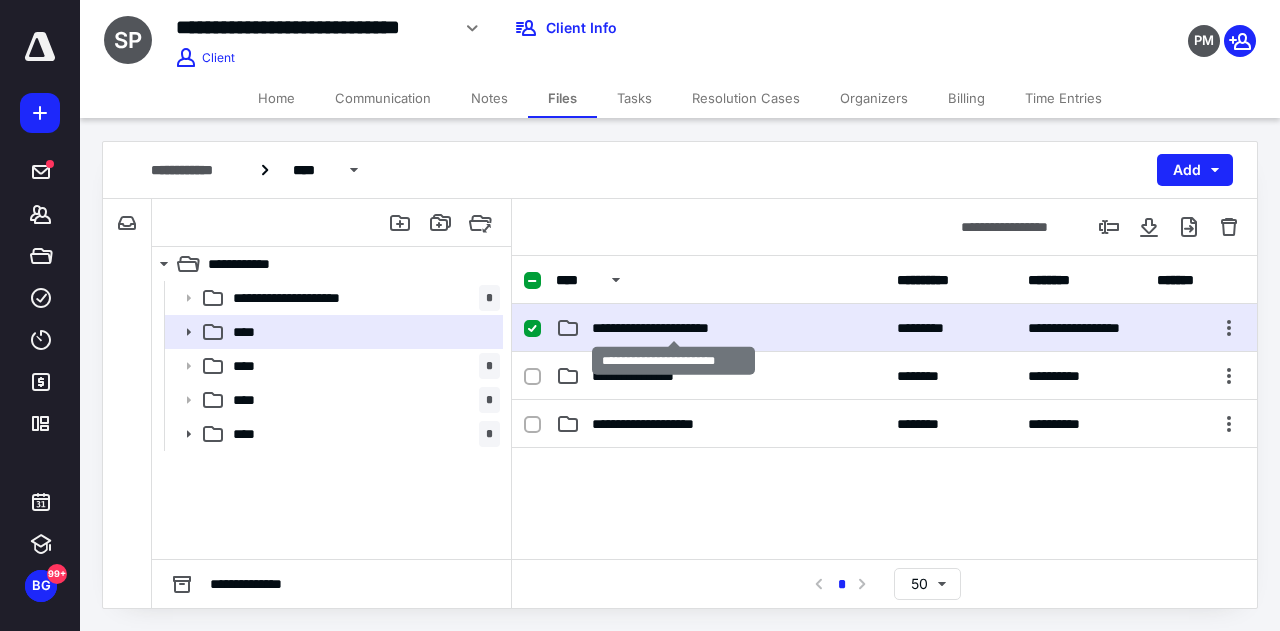click on "**********" at bounding box center (674, 328) 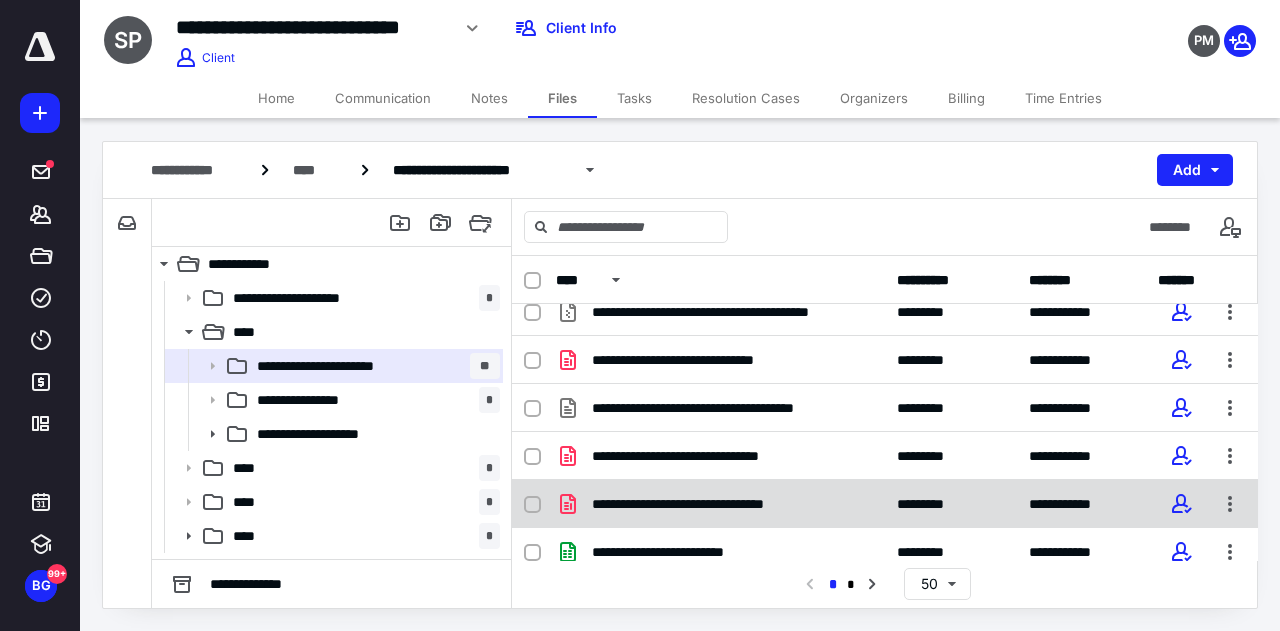 scroll, scrollTop: 0, scrollLeft: 0, axis: both 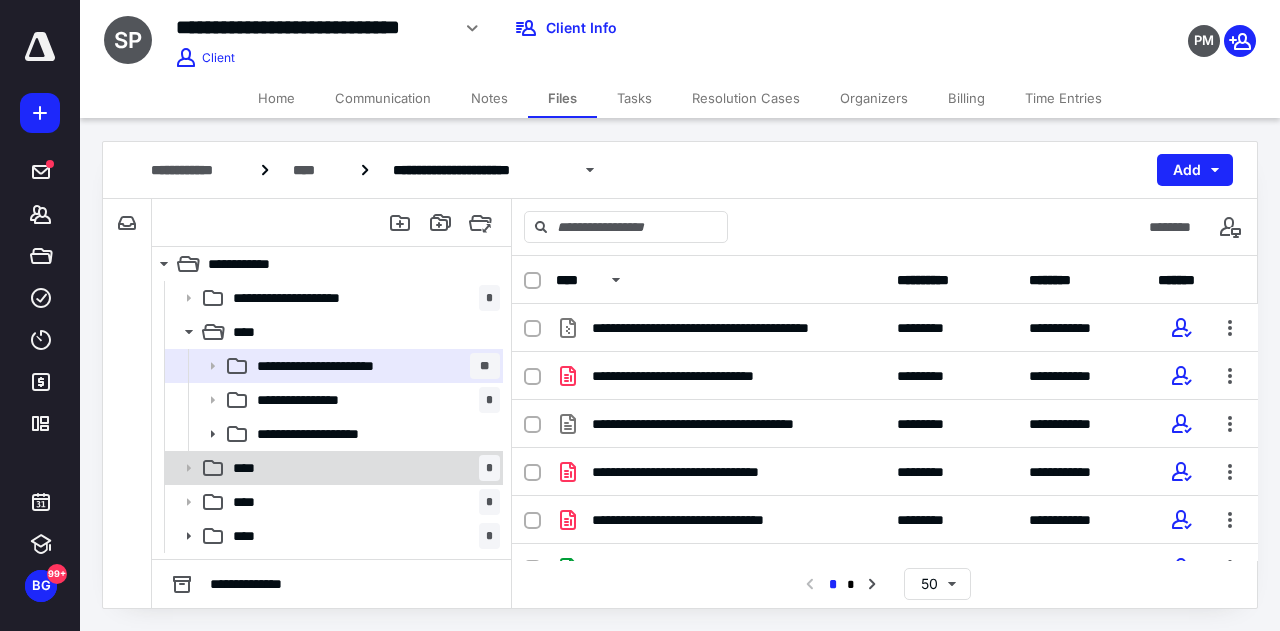click on "**** *" at bounding box center (362, 468) 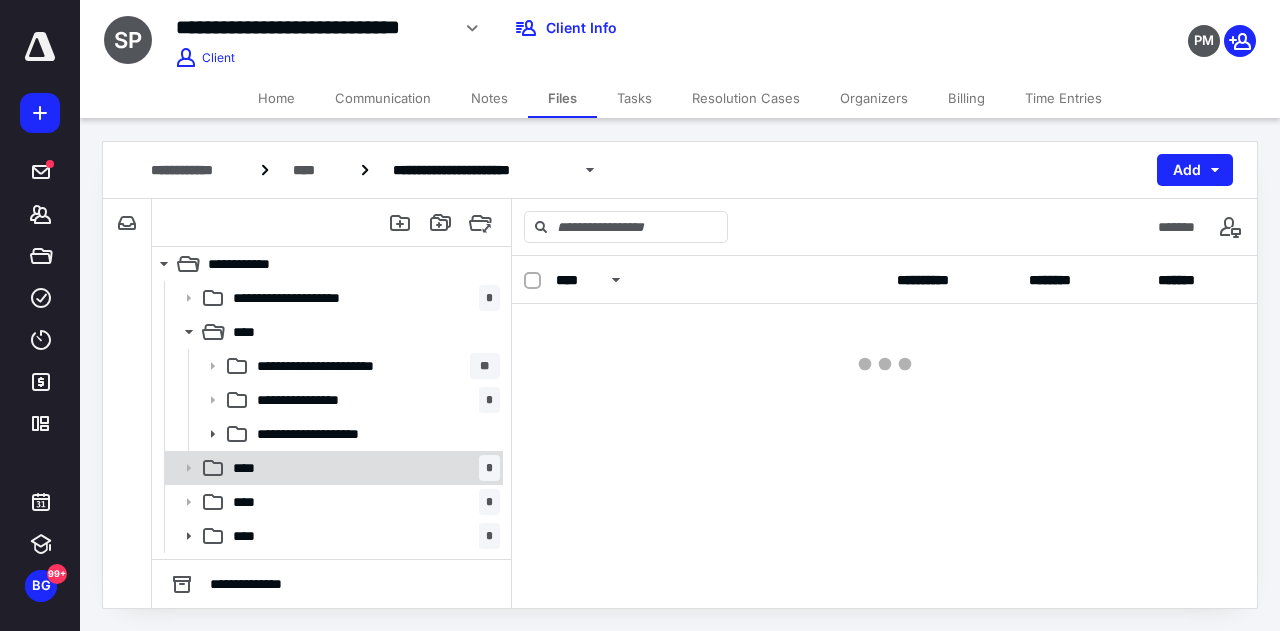 click on "**** *" at bounding box center [362, 468] 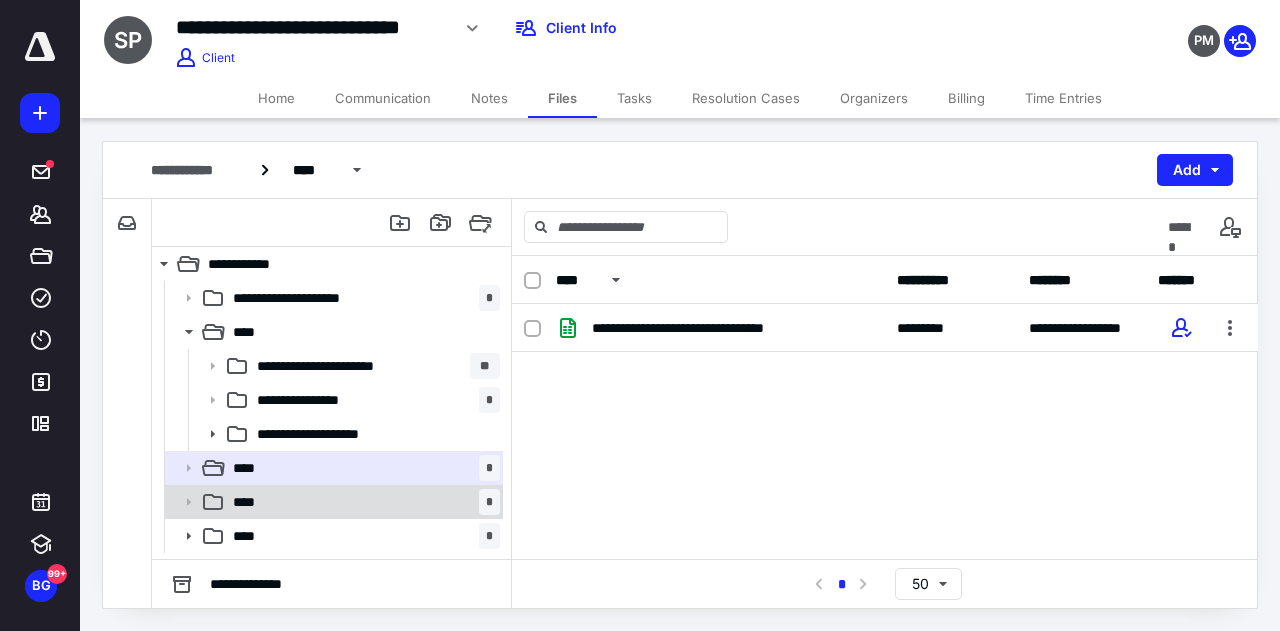 click on "**** *" at bounding box center [362, 502] 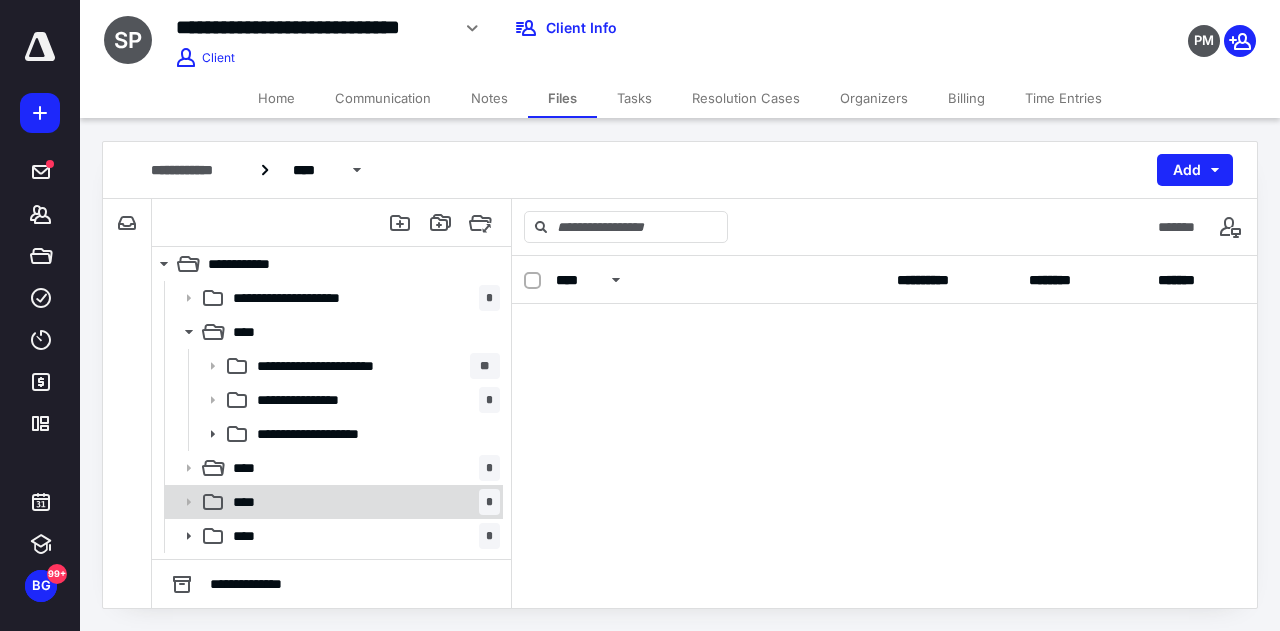 click on "**** *" at bounding box center [362, 502] 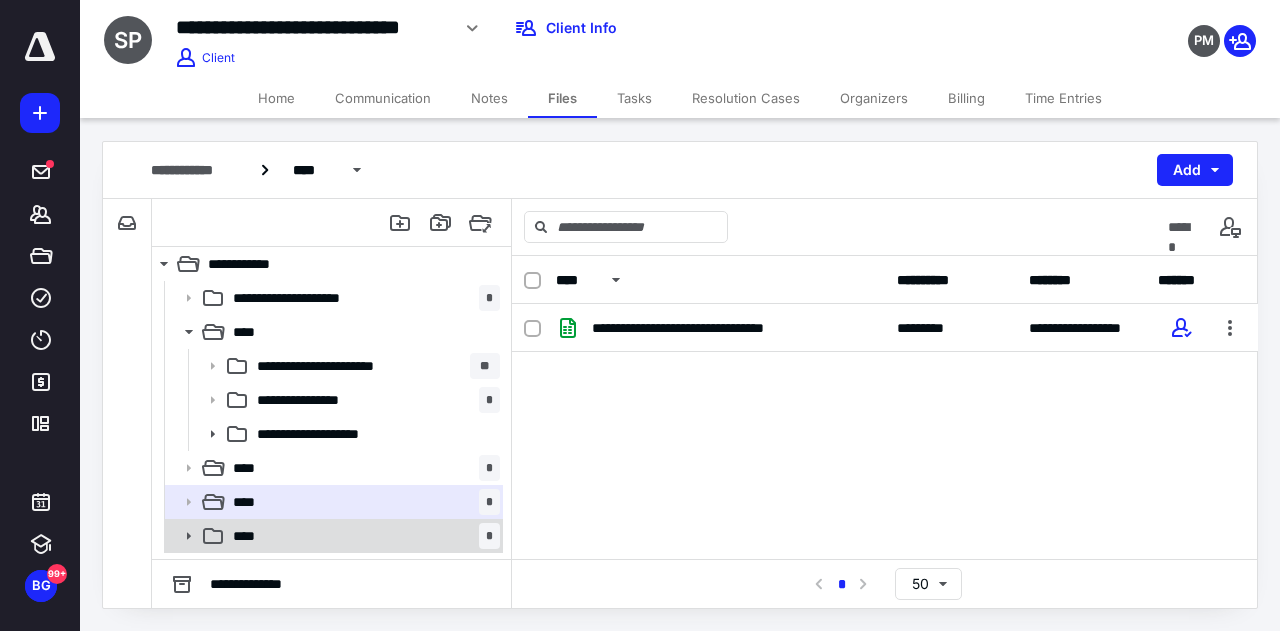 click on "**** *" at bounding box center (362, 536) 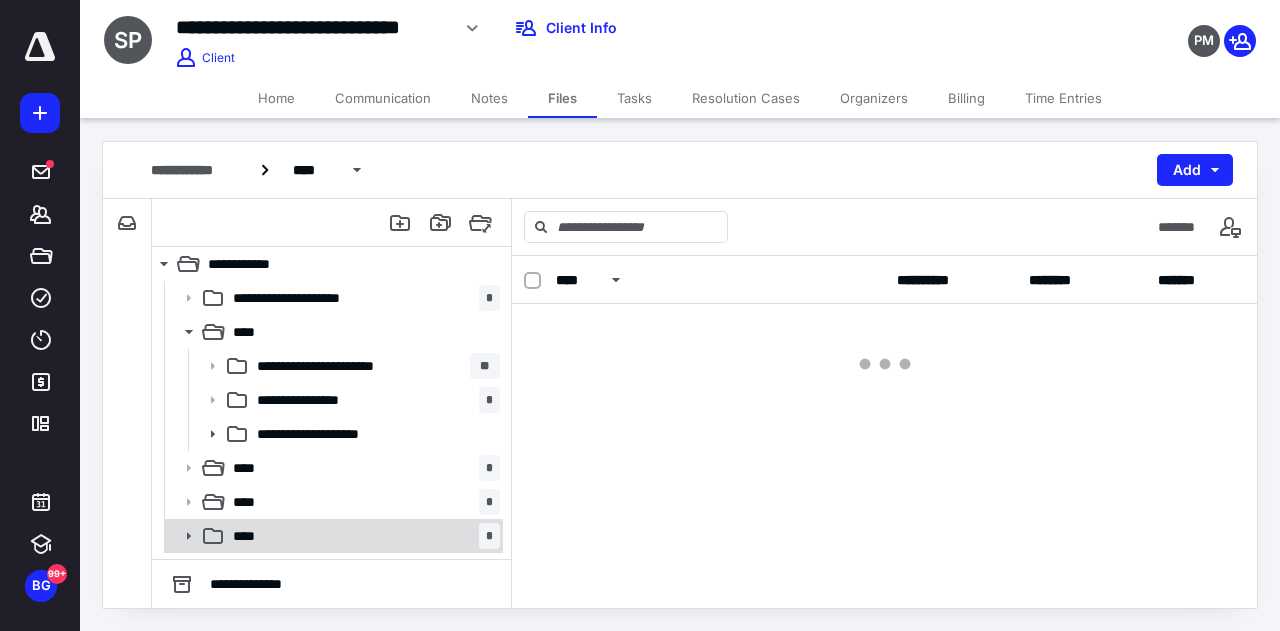 click on "**** *" at bounding box center (362, 536) 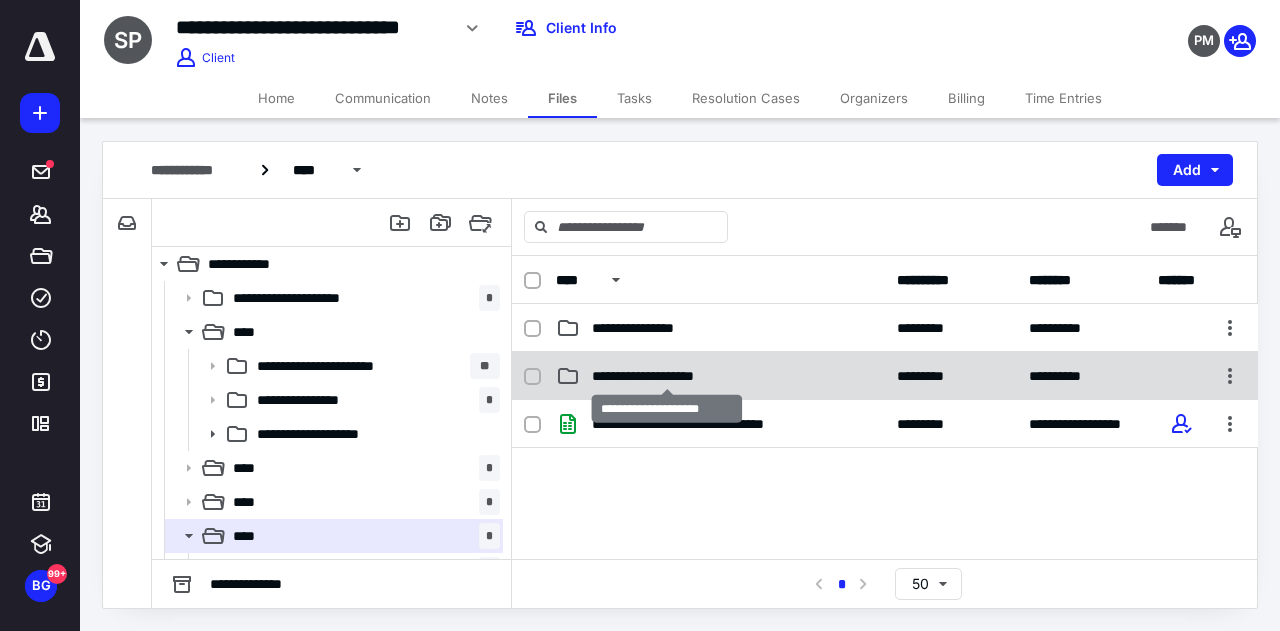 click on "**********" at bounding box center [667, 376] 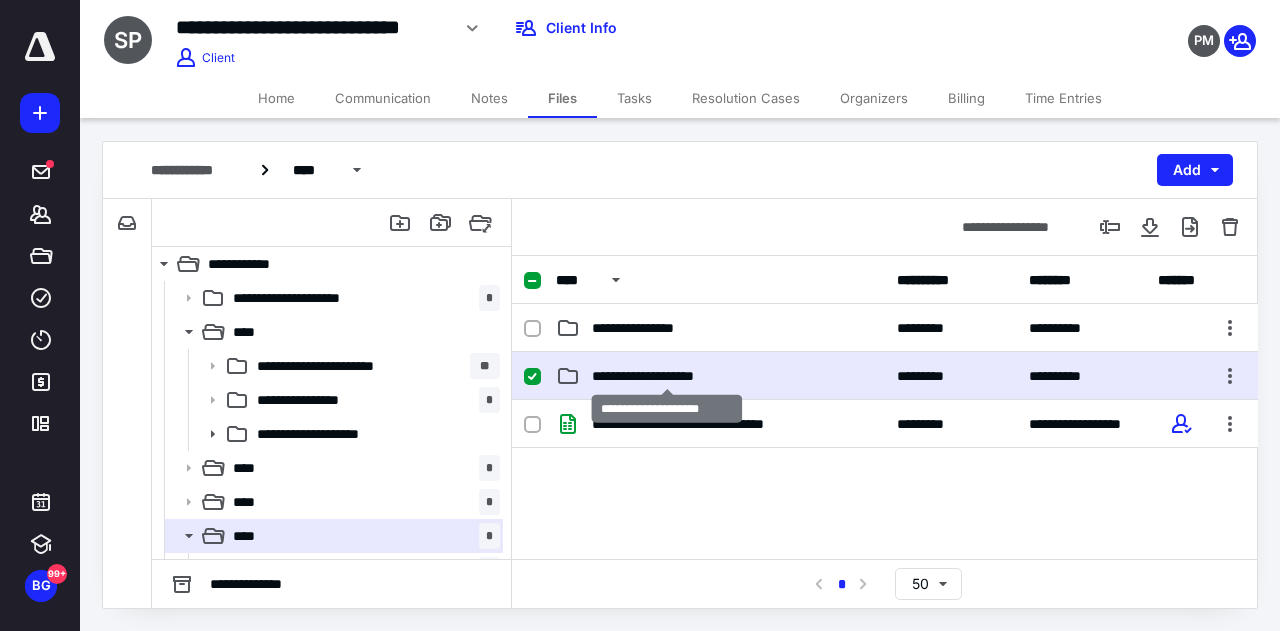 click on "**********" at bounding box center (667, 376) 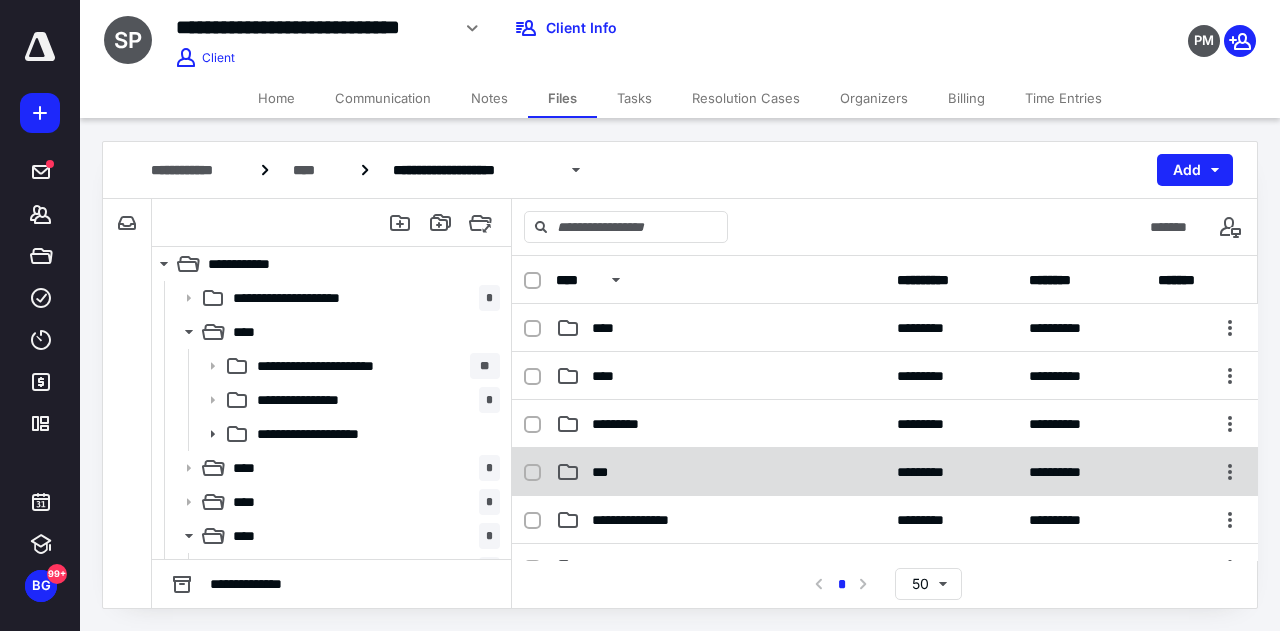 scroll, scrollTop: 102, scrollLeft: 0, axis: vertical 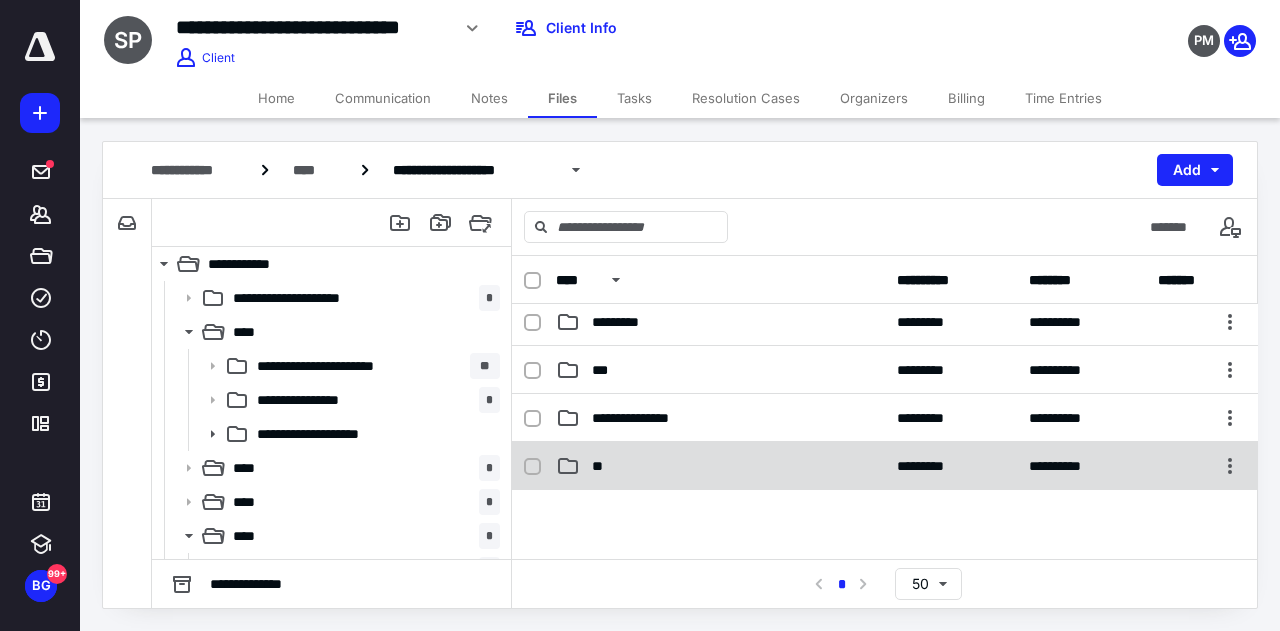 click on "**********" at bounding box center [885, 466] 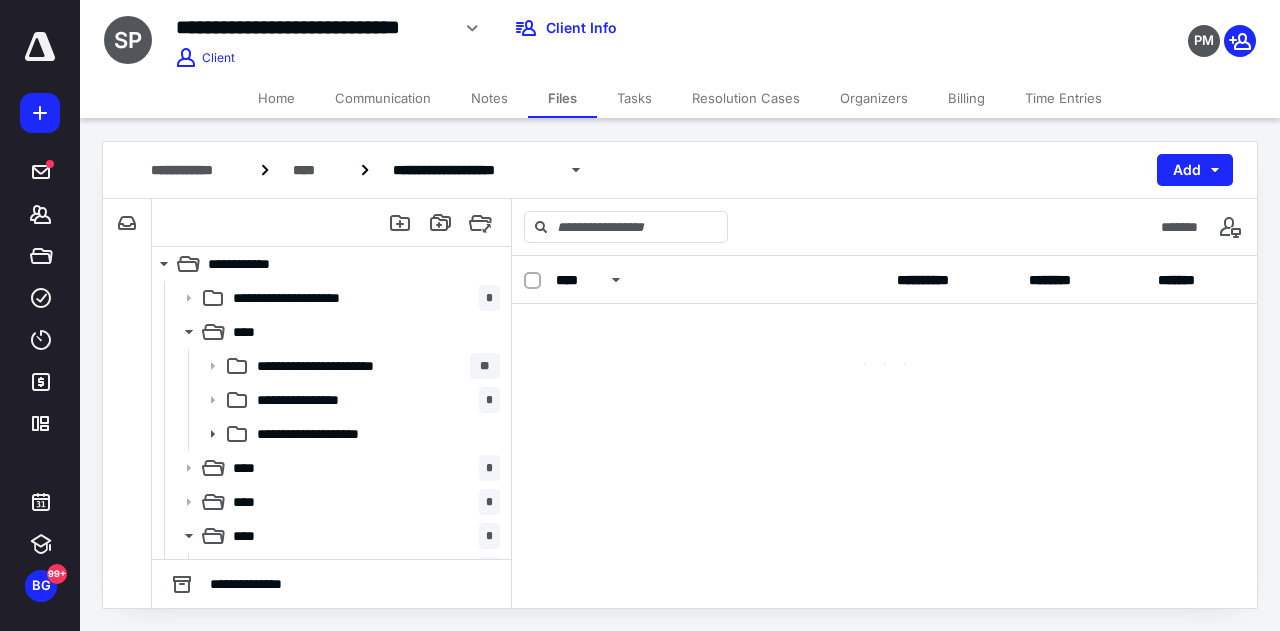 scroll, scrollTop: 0, scrollLeft: 0, axis: both 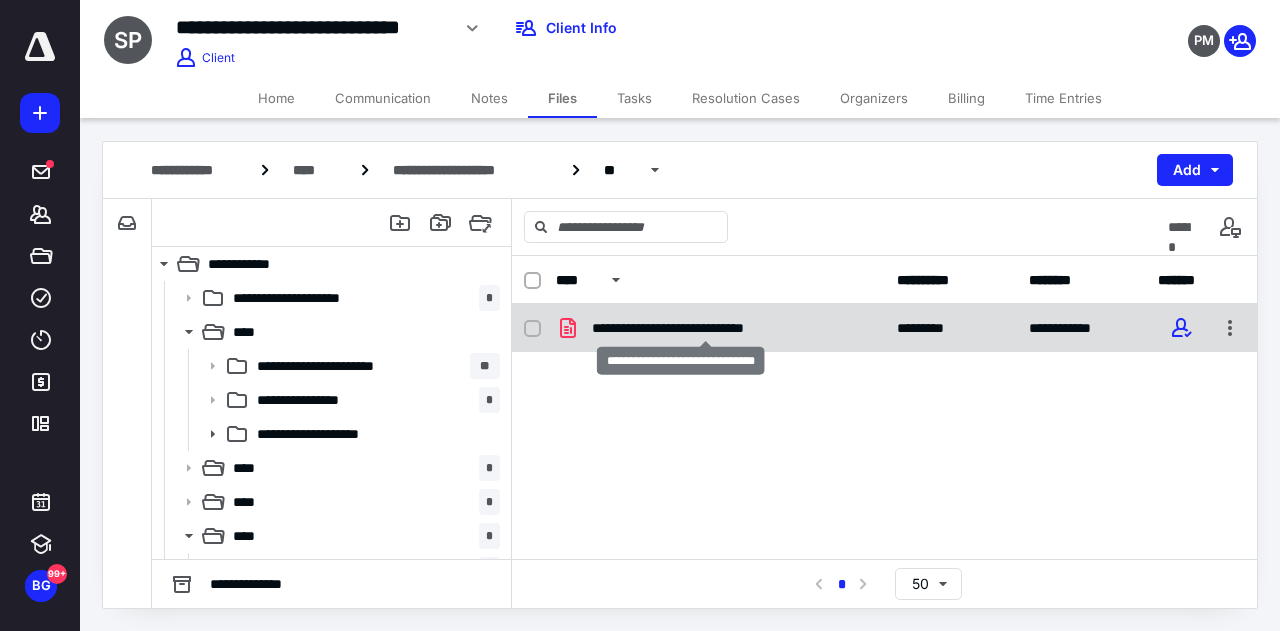 click on "**********" at bounding box center (706, 328) 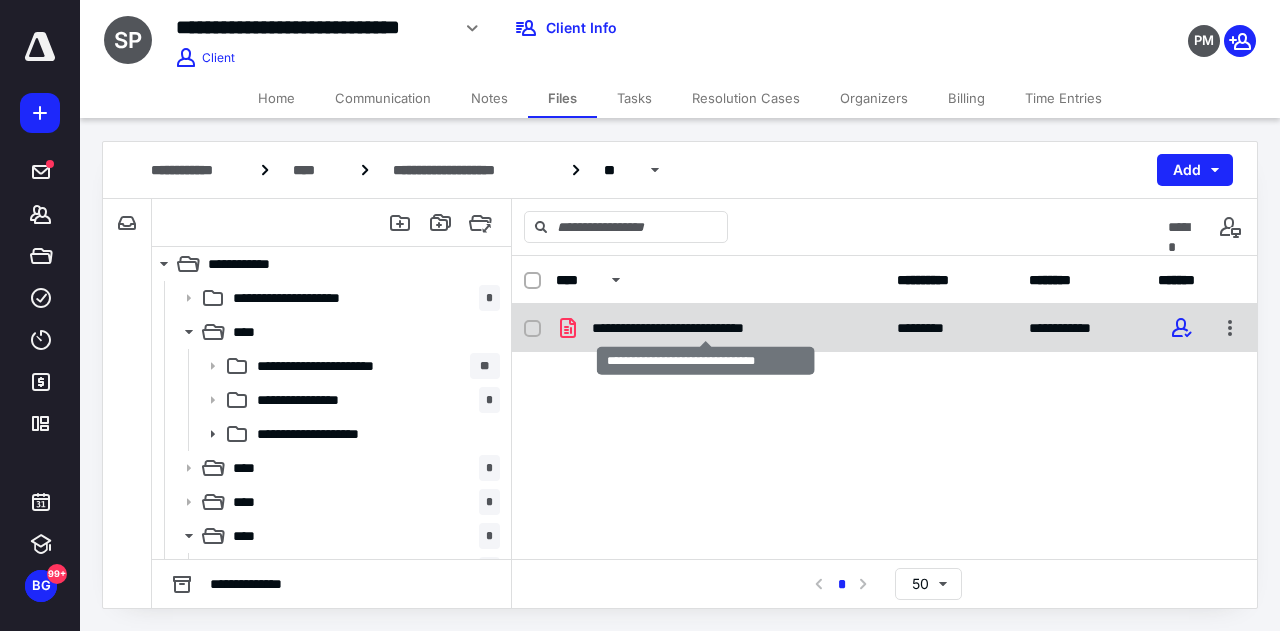 click on "**********" at bounding box center [706, 328] 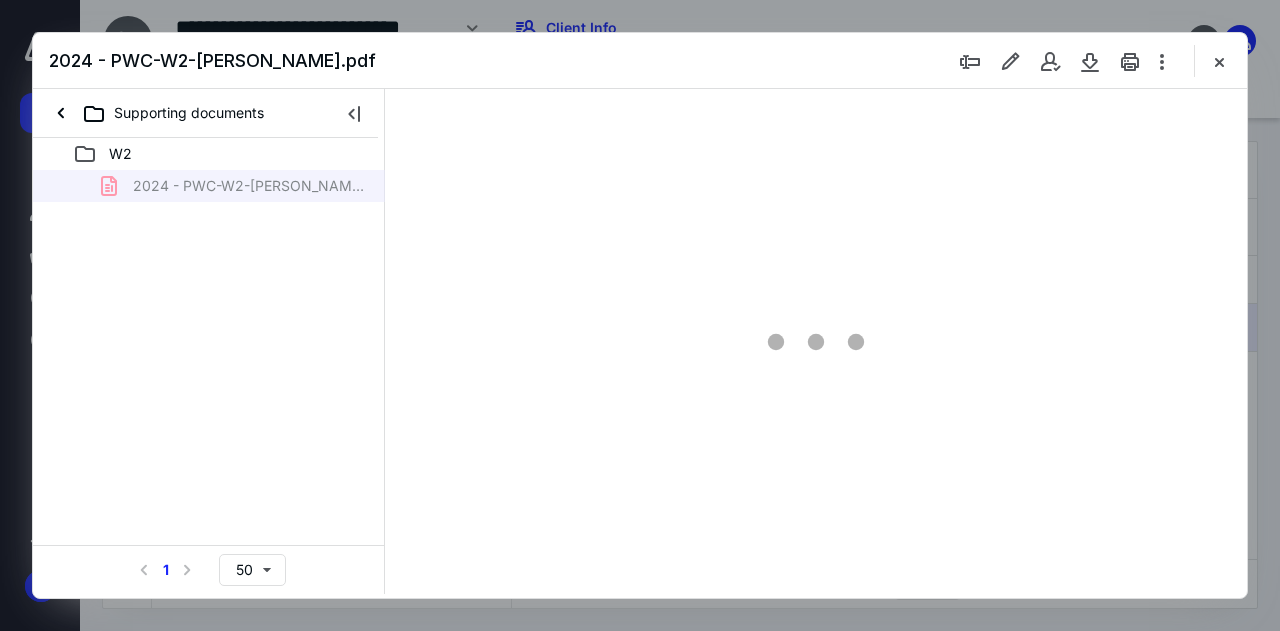 scroll, scrollTop: 0, scrollLeft: 0, axis: both 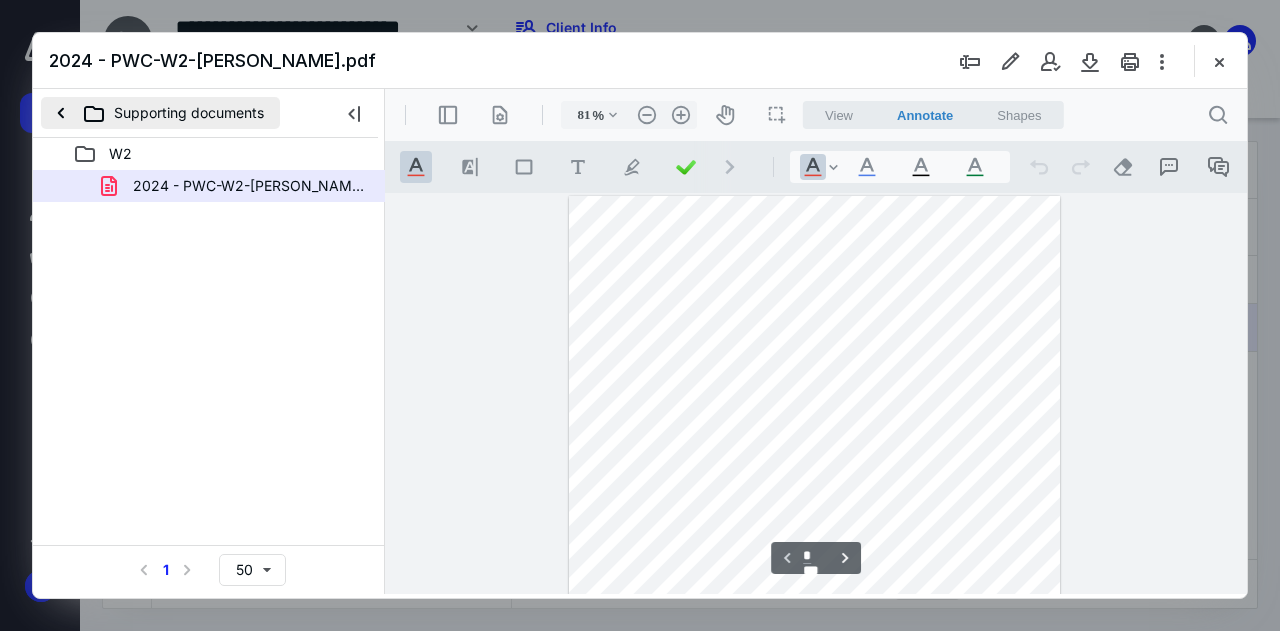 click on "Supporting documents" at bounding box center [160, 113] 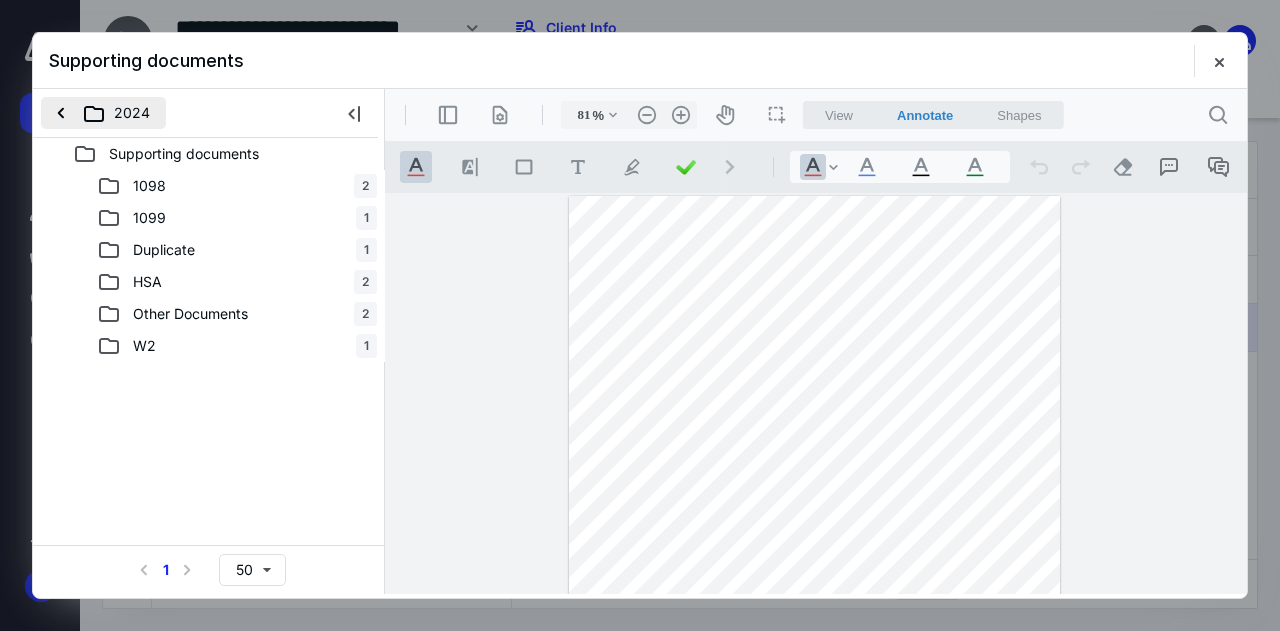 click on "2024" at bounding box center (103, 113) 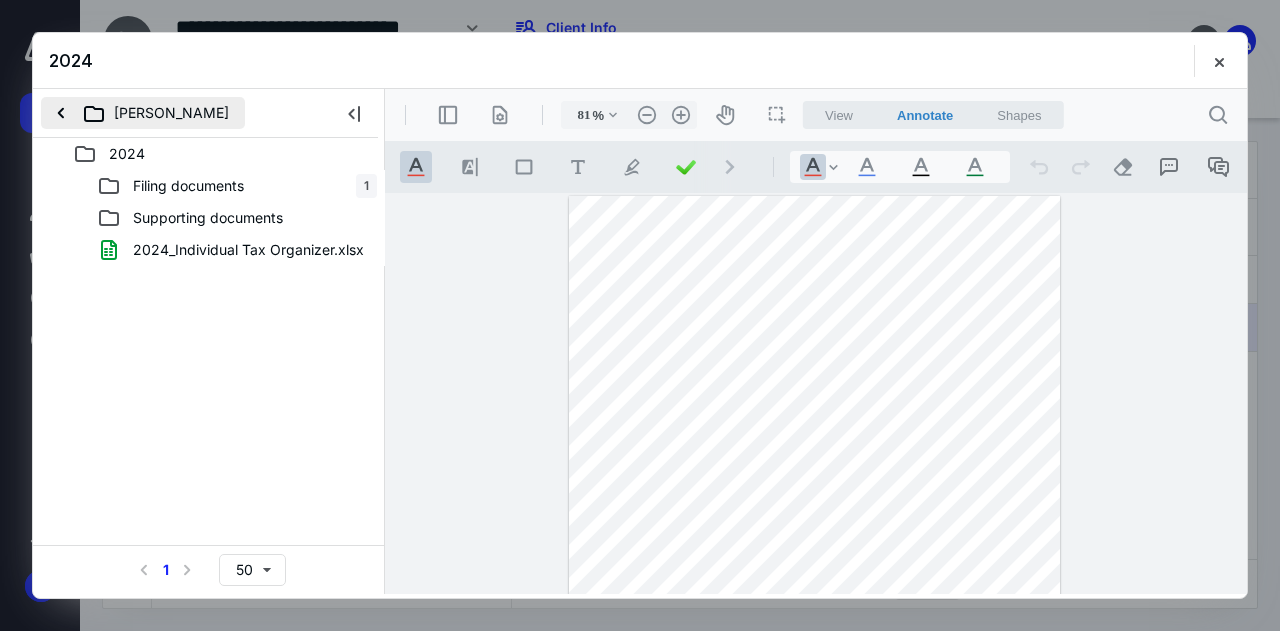 click on "[PERSON_NAME]" at bounding box center (143, 113) 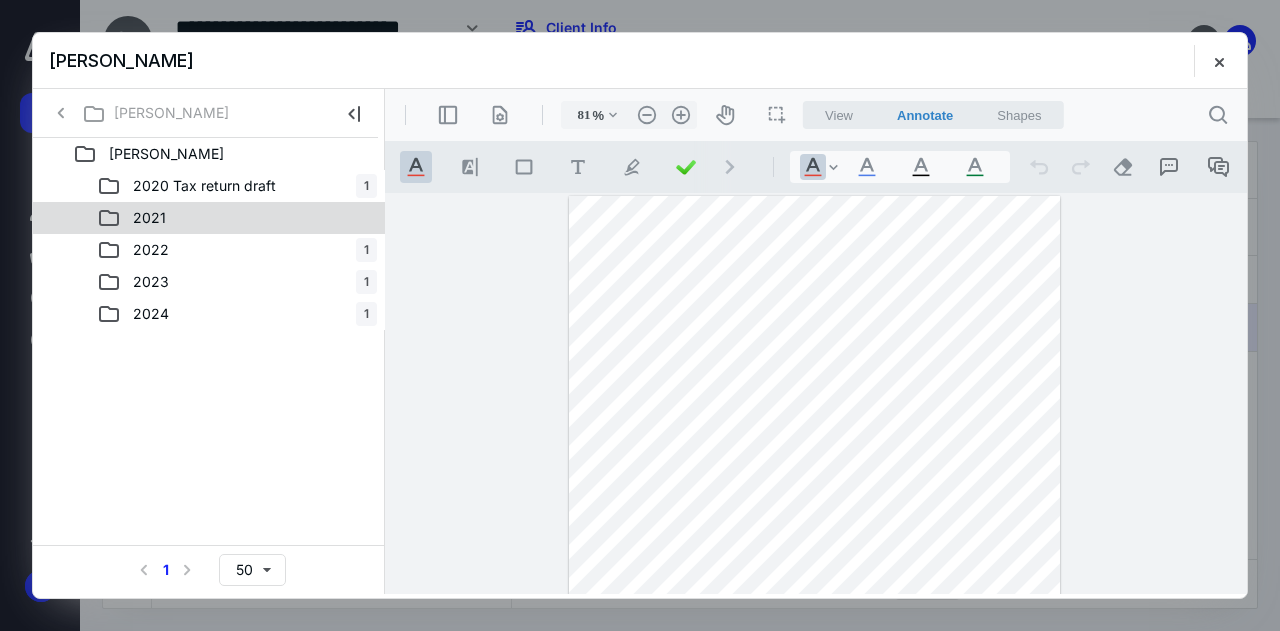 click on "2021" at bounding box center [237, 218] 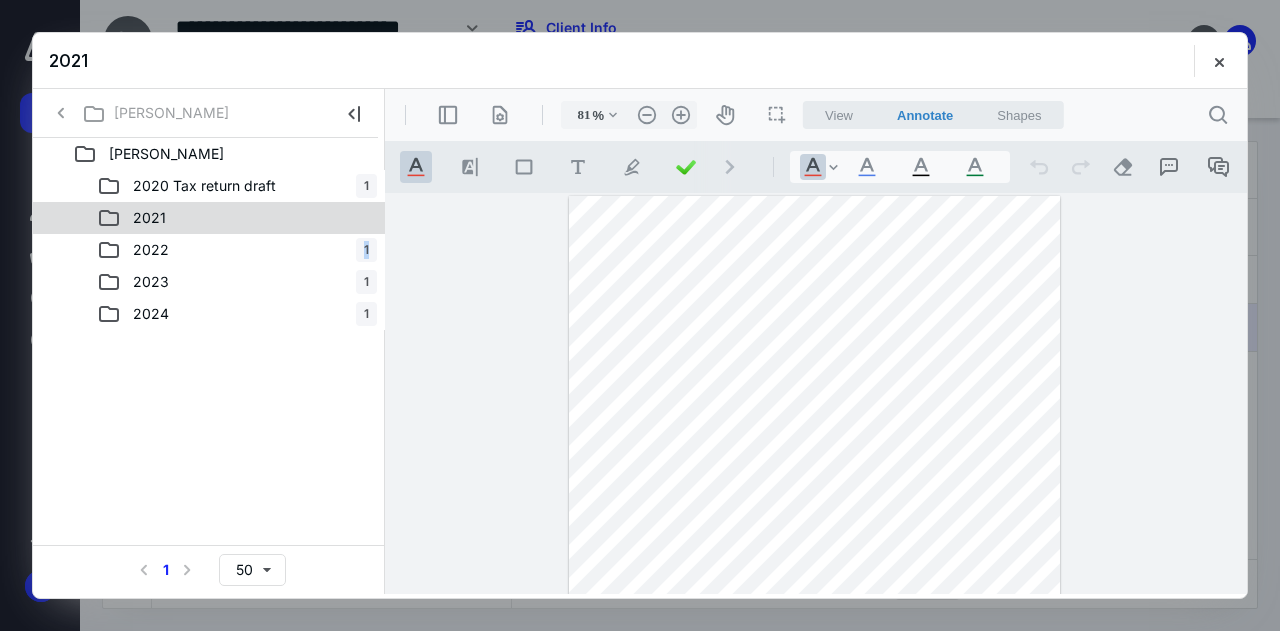 click on "2021" at bounding box center (237, 218) 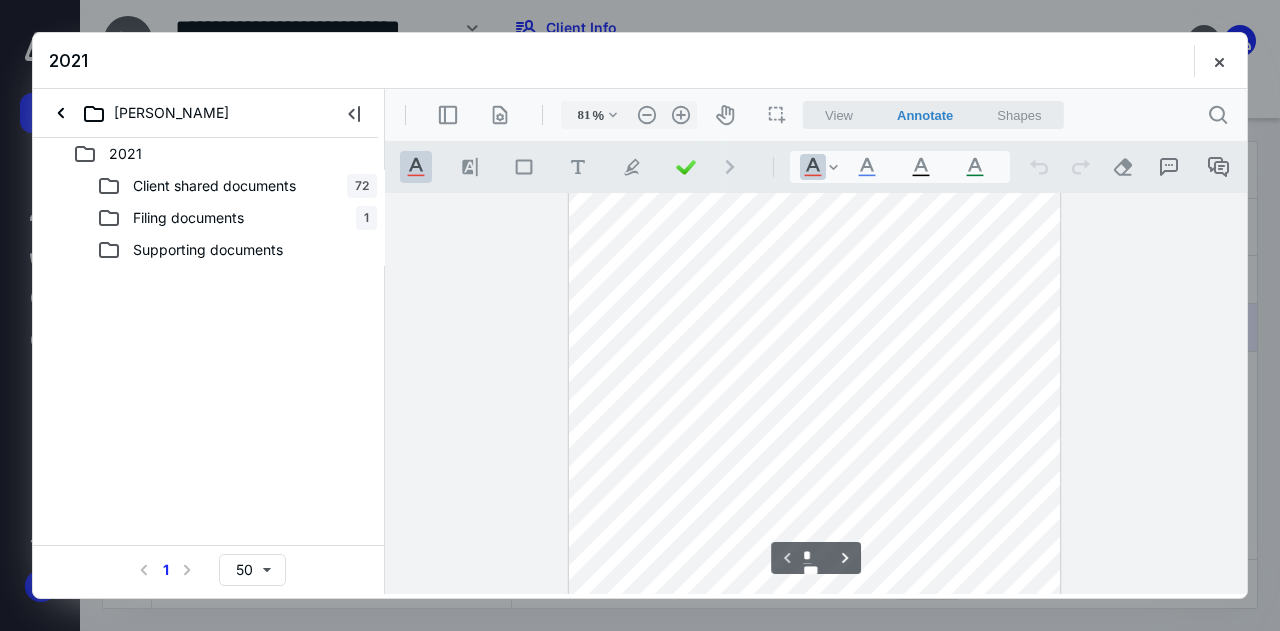 scroll, scrollTop: 0, scrollLeft: 0, axis: both 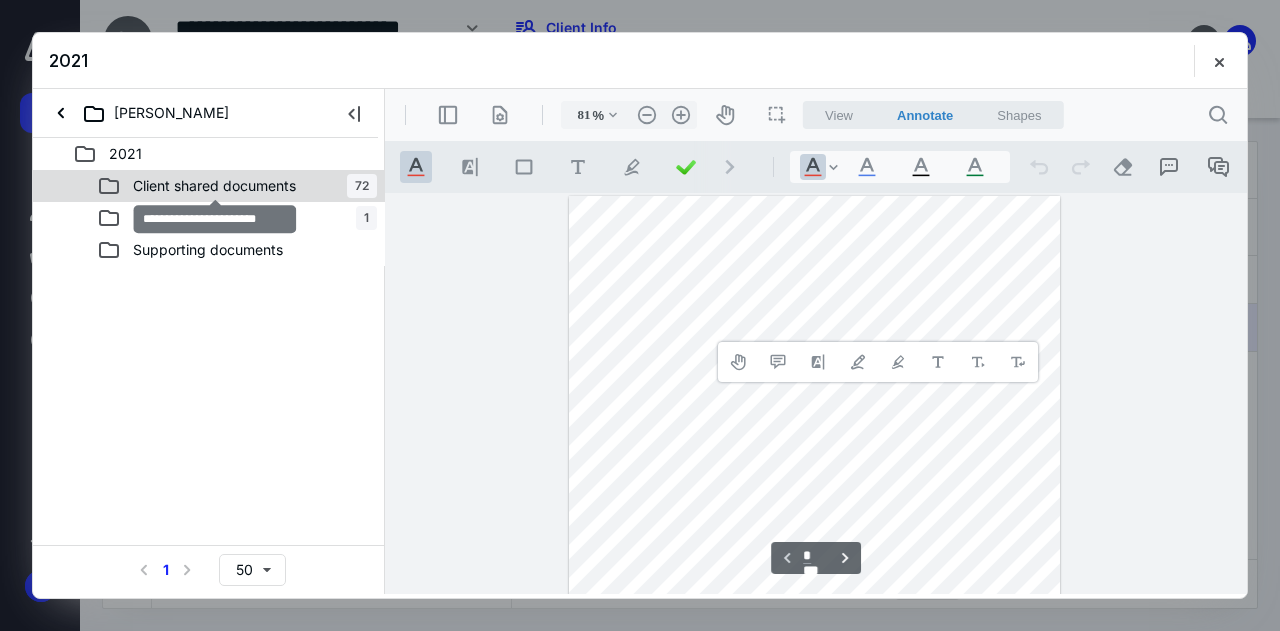 click on "Client shared documents" at bounding box center [214, 186] 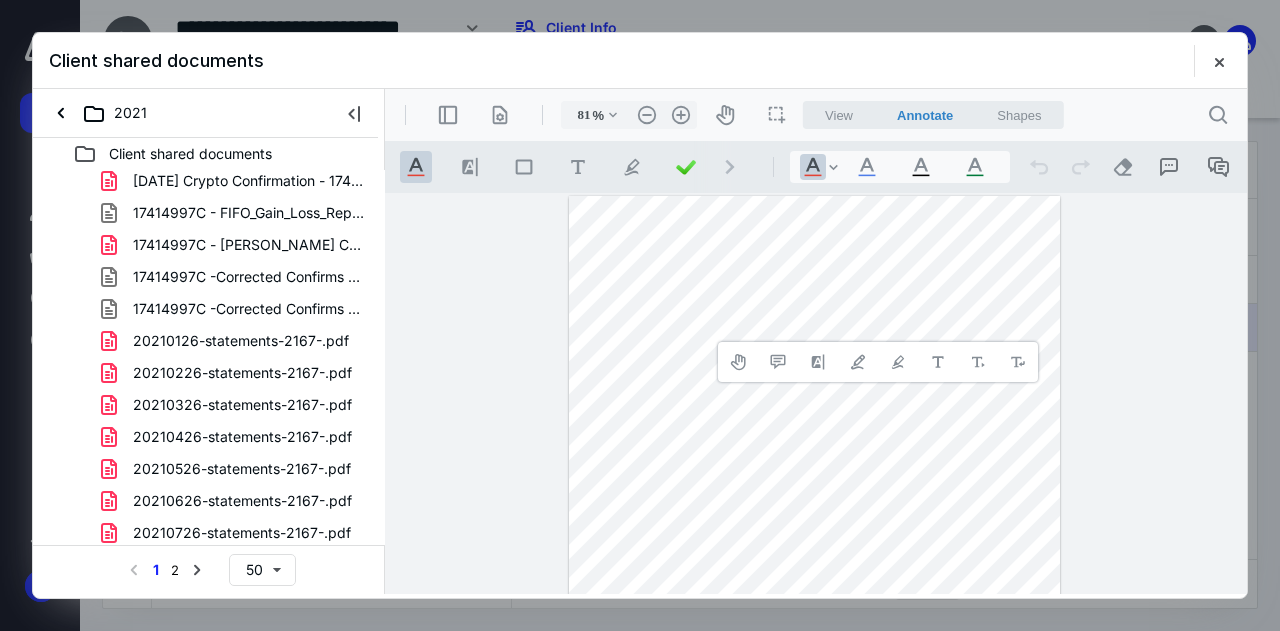 scroll, scrollTop: 0, scrollLeft: 0, axis: both 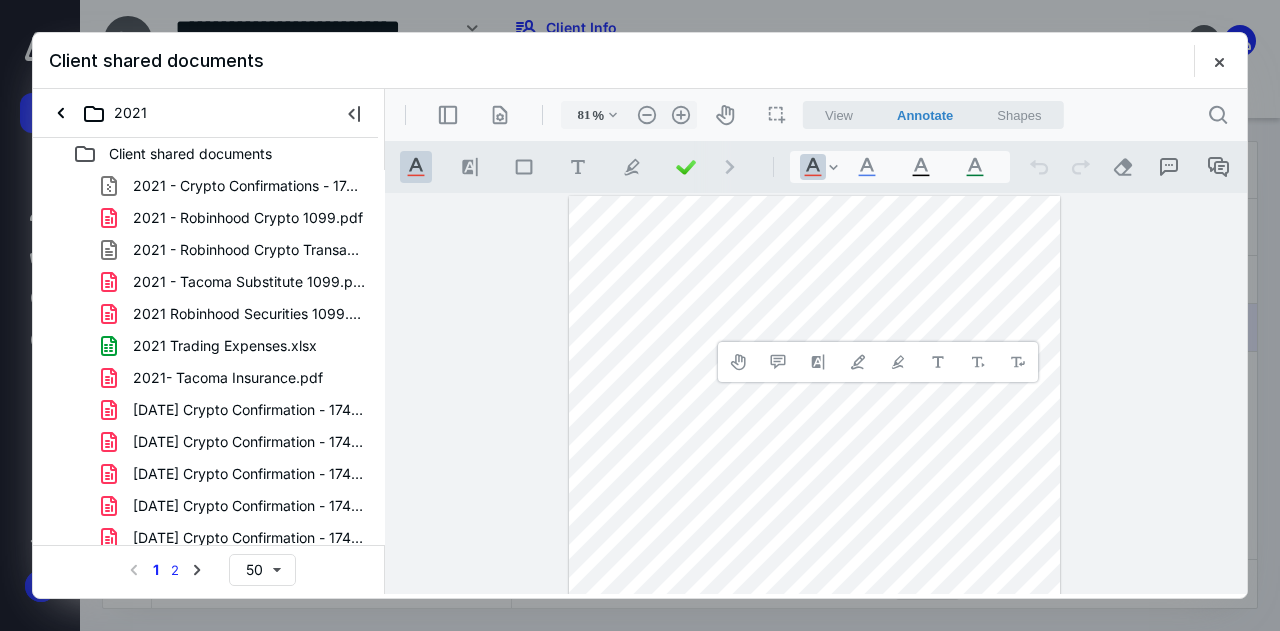 click on "2" at bounding box center (175, 570) 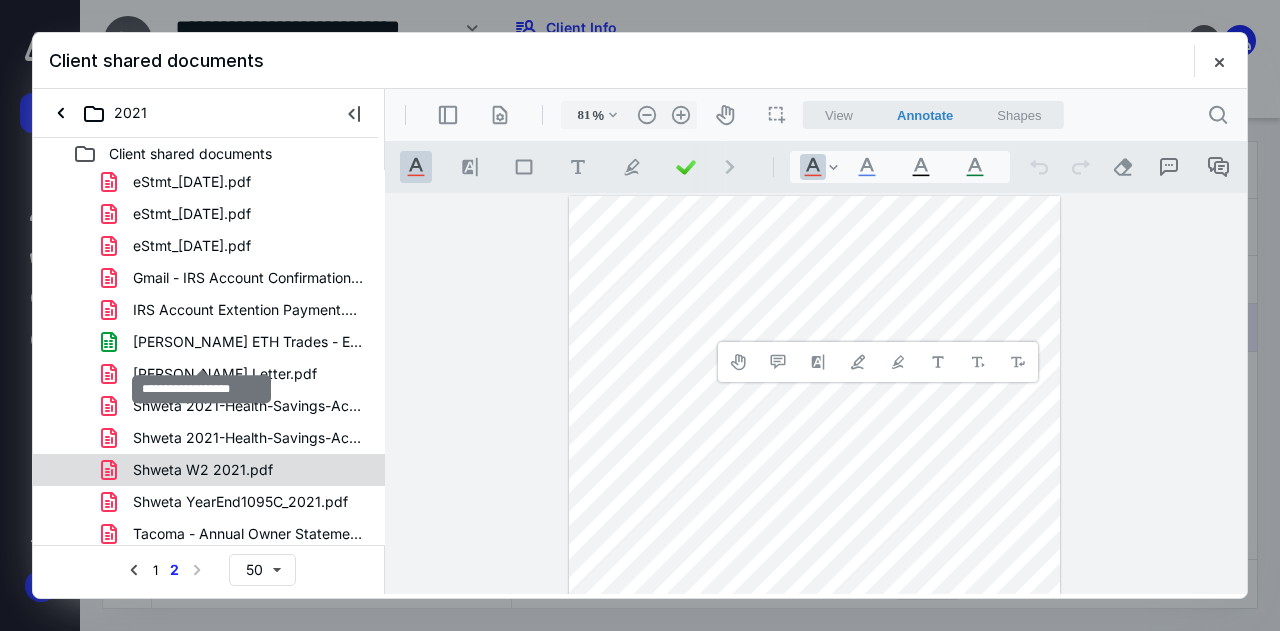 scroll, scrollTop: 327, scrollLeft: 0, axis: vertical 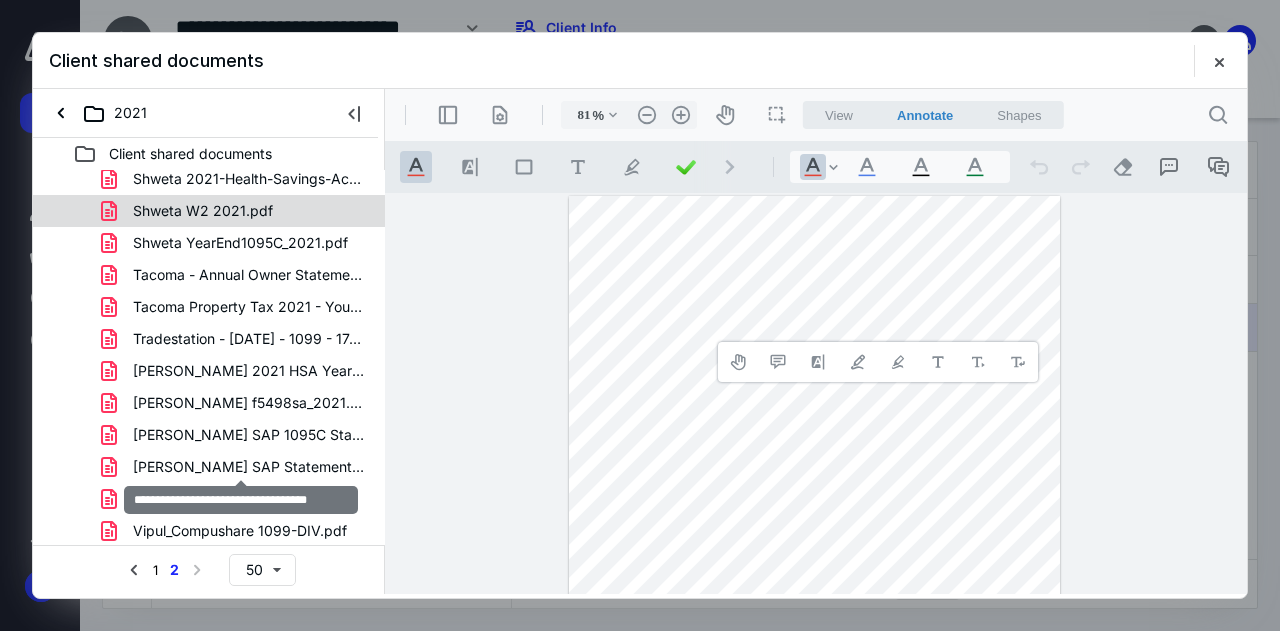 click on "[PERSON_NAME] SAP Statement for 2021 W2.pdf" at bounding box center [249, 467] 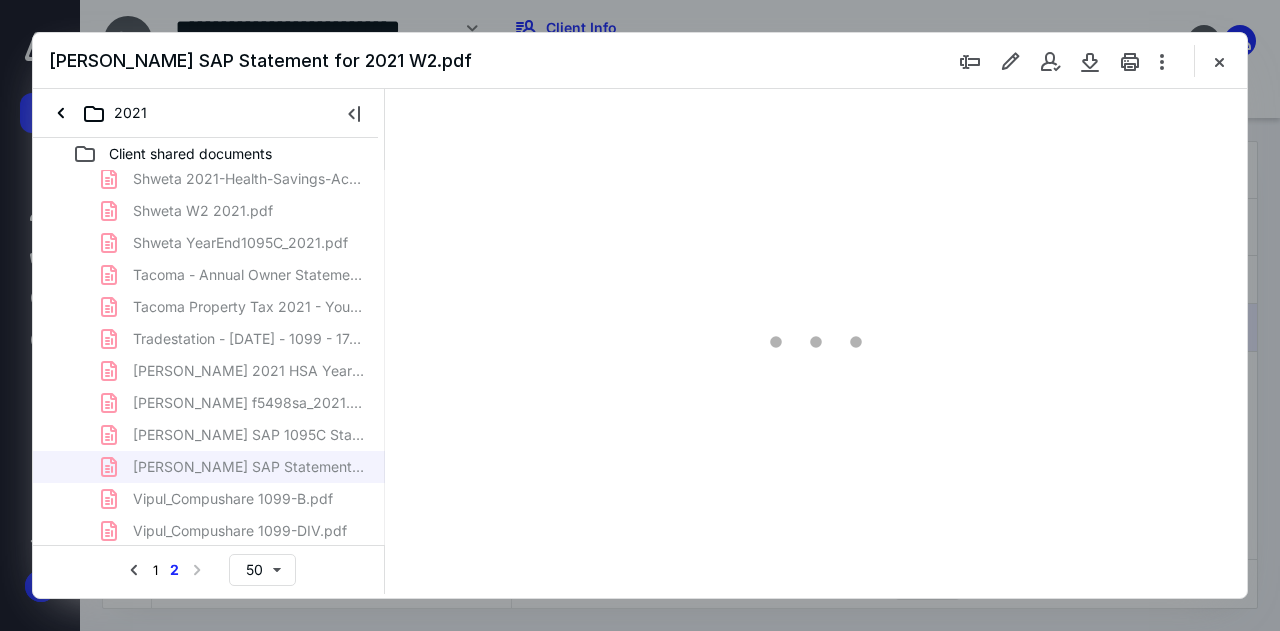 type on "51" 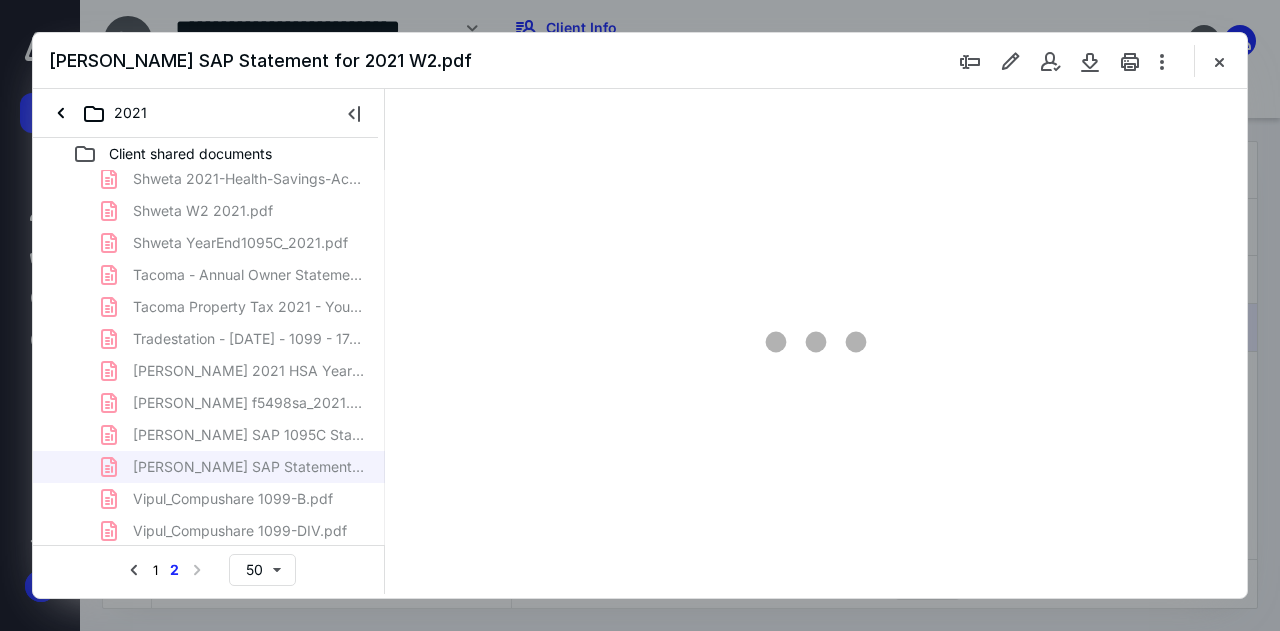 scroll, scrollTop: 106, scrollLeft: 0, axis: vertical 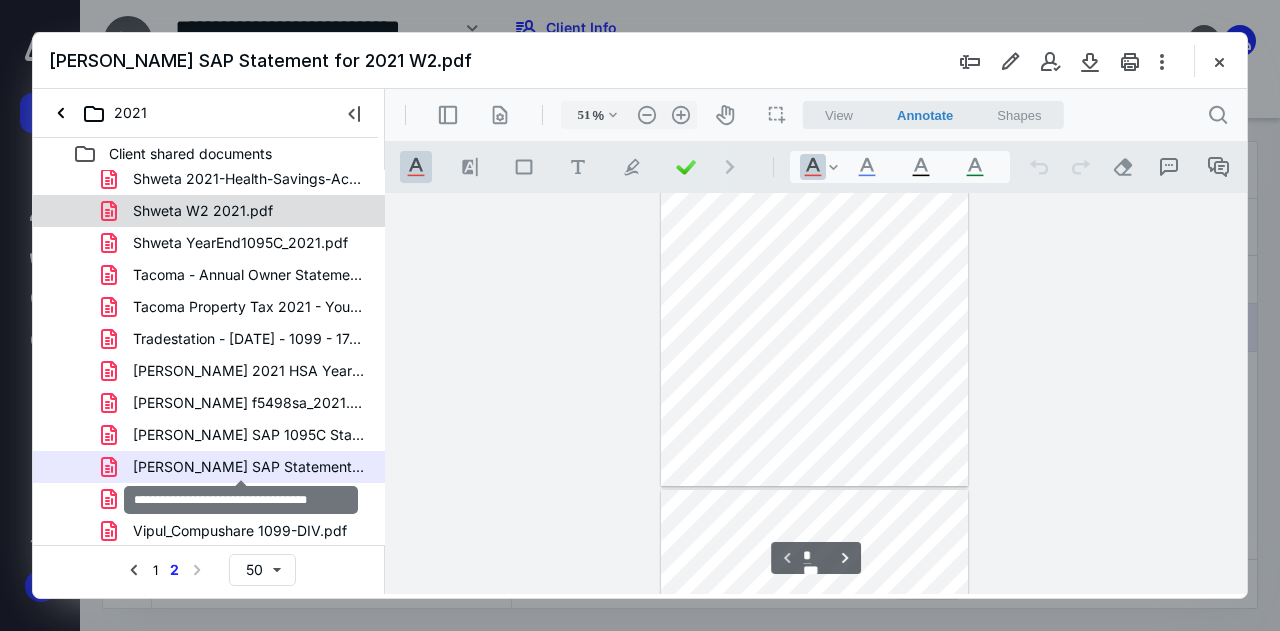 click on "[PERSON_NAME] SAP Statement for 2021 W2.pdf" at bounding box center (249, 467) 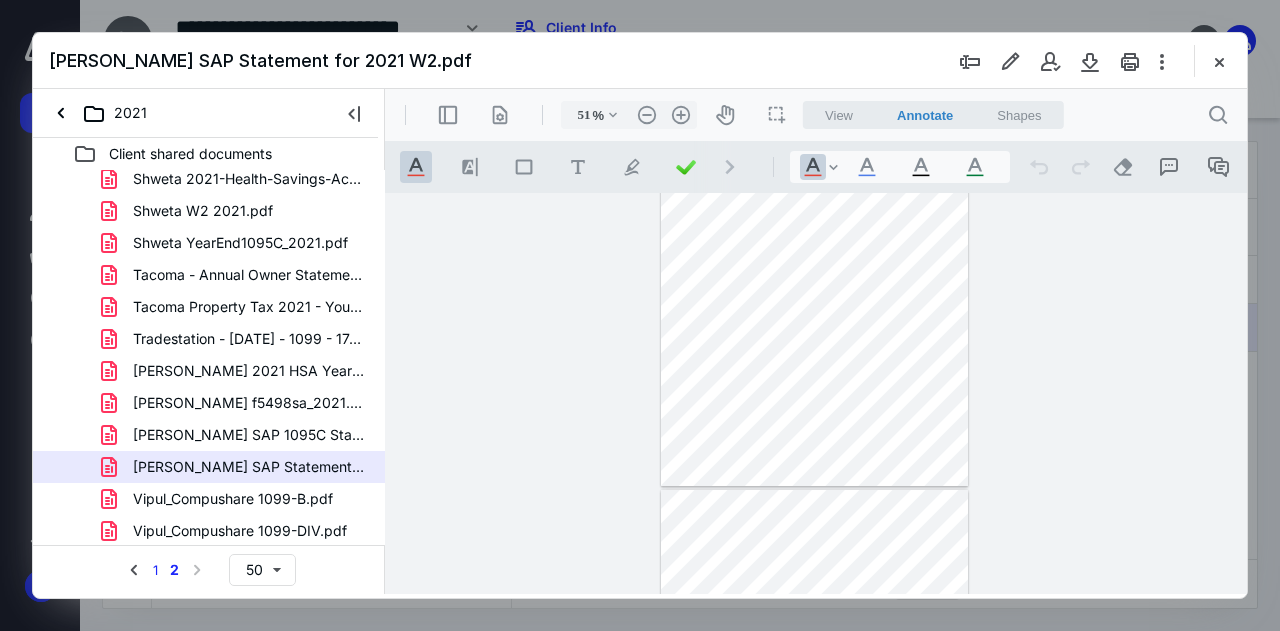click on "1" at bounding box center [155, 570] 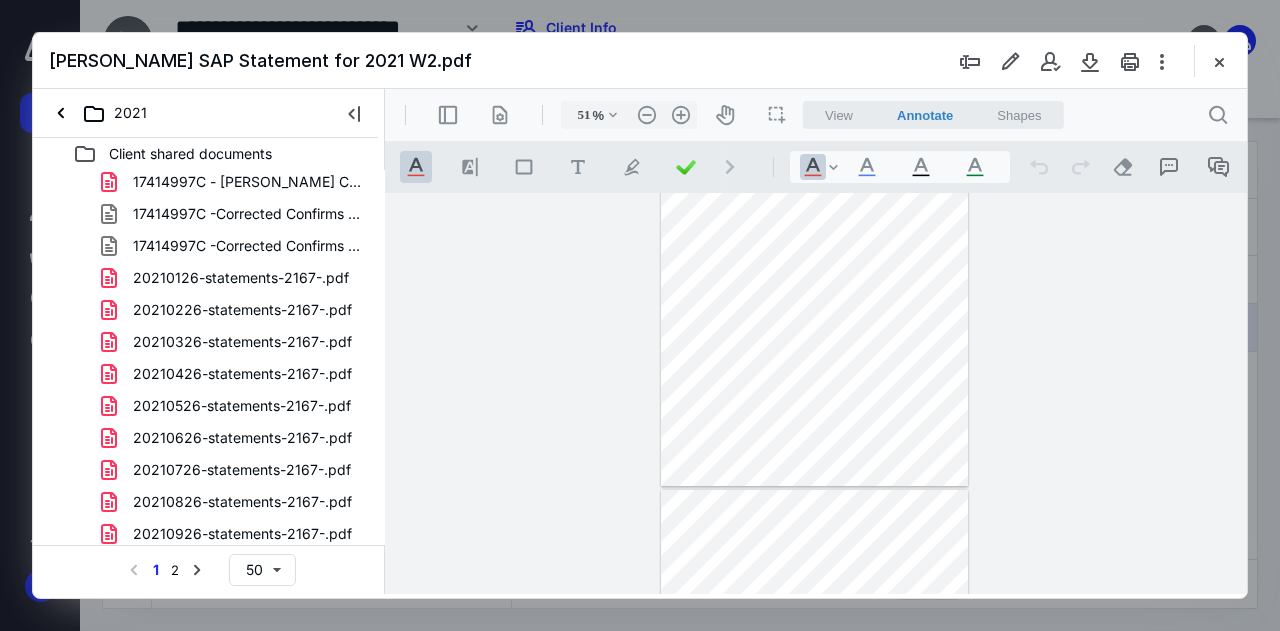 scroll, scrollTop: 1223, scrollLeft: 0, axis: vertical 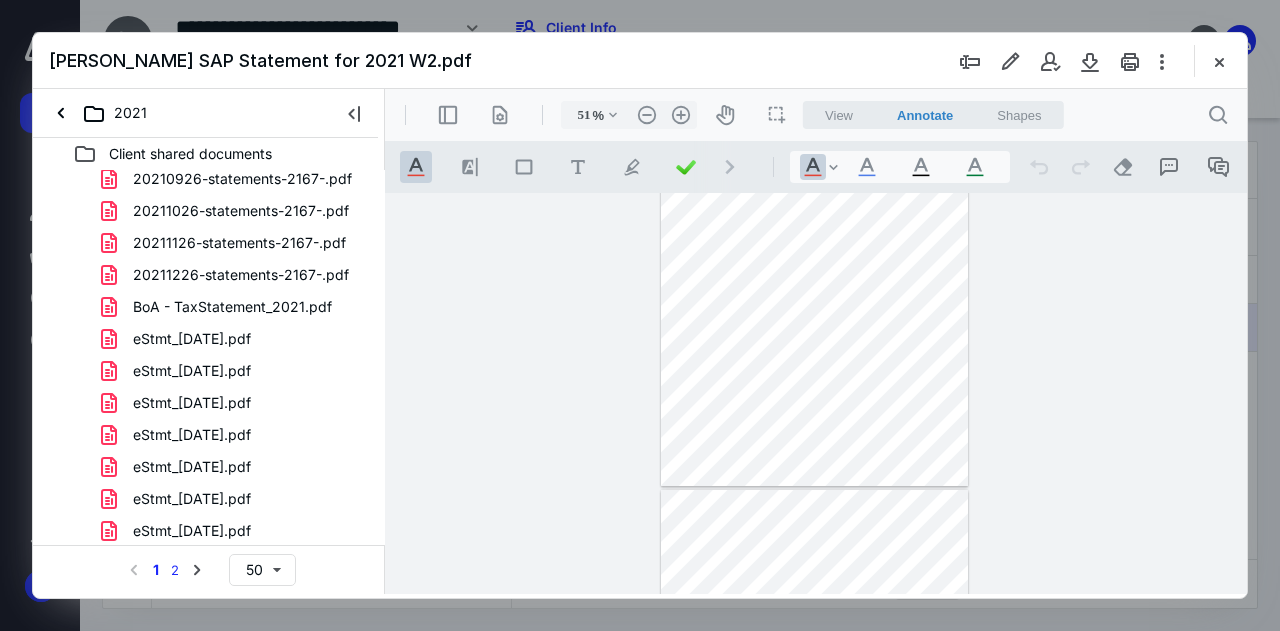 click on "2" at bounding box center (175, 570) 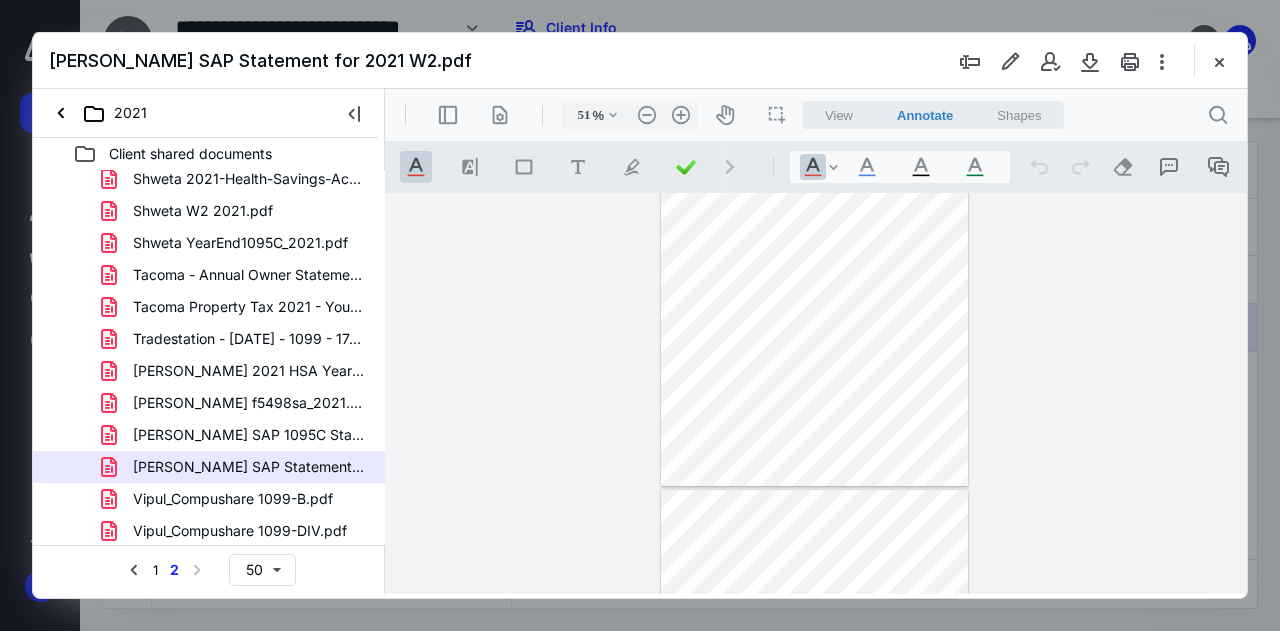scroll, scrollTop: 0, scrollLeft: 0, axis: both 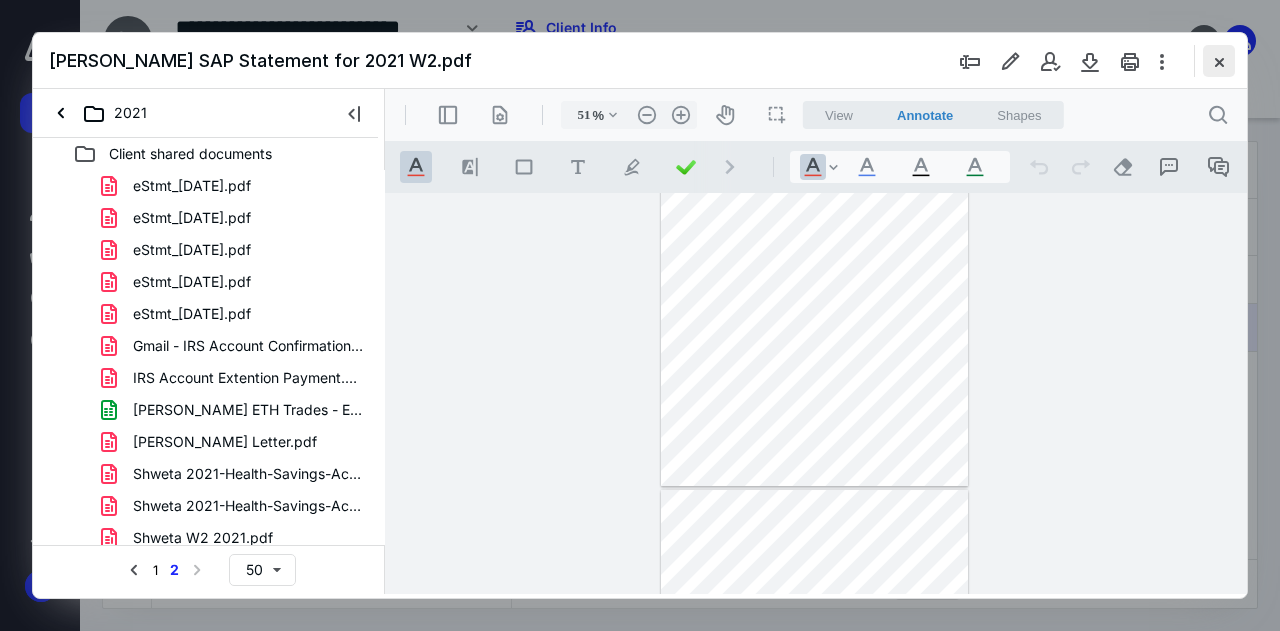 click at bounding box center [1219, 61] 